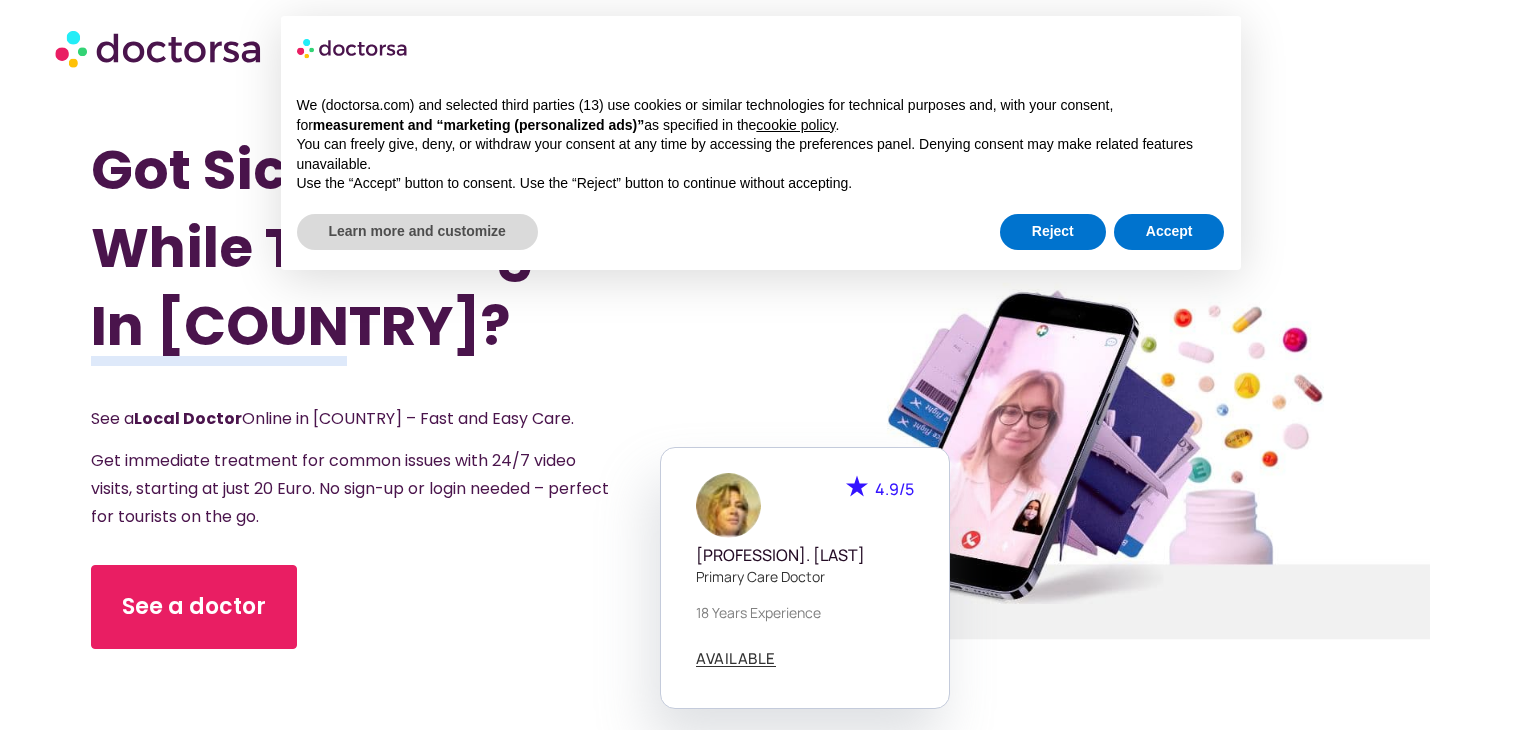 scroll, scrollTop: 0, scrollLeft: 0, axis: both 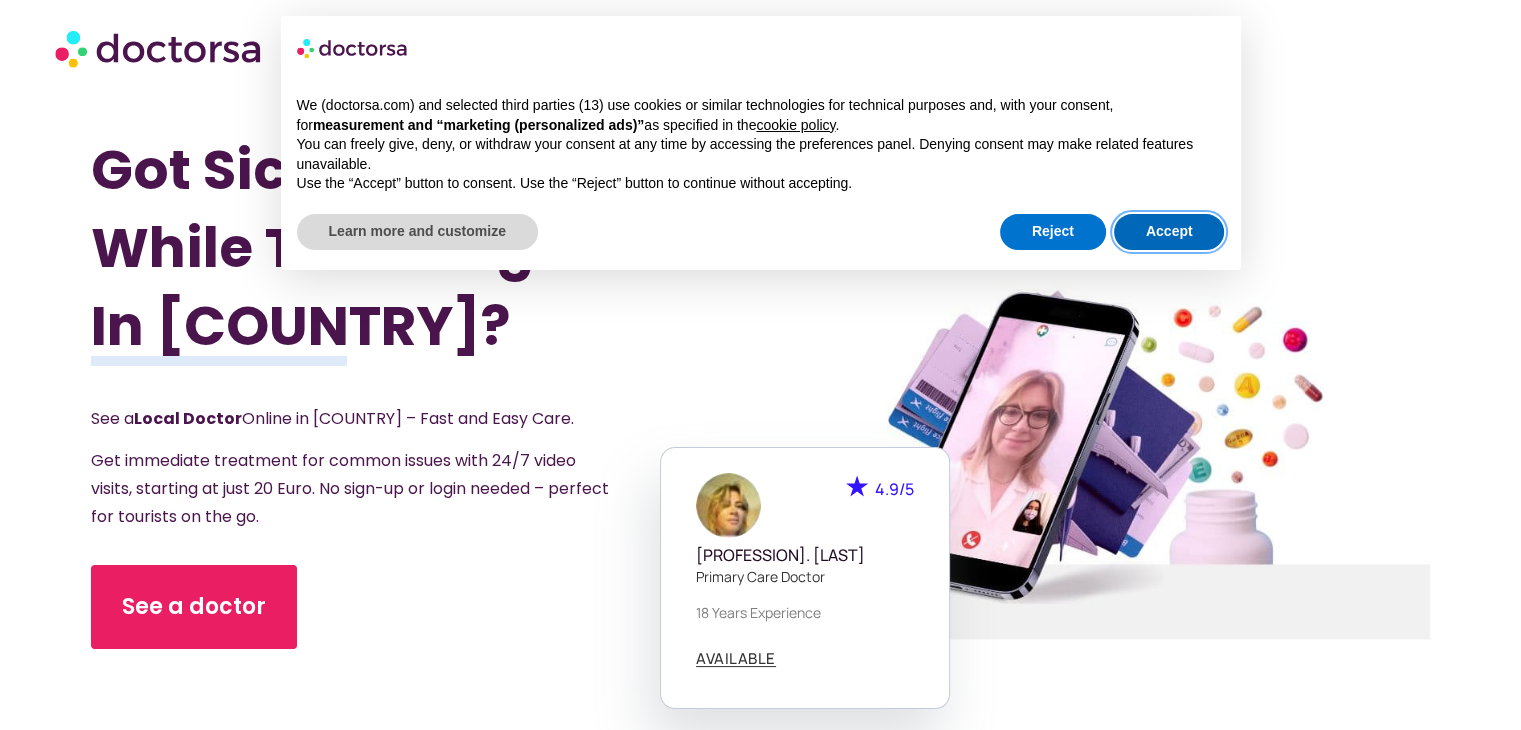 click on "Accept" at bounding box center [1169, 232] 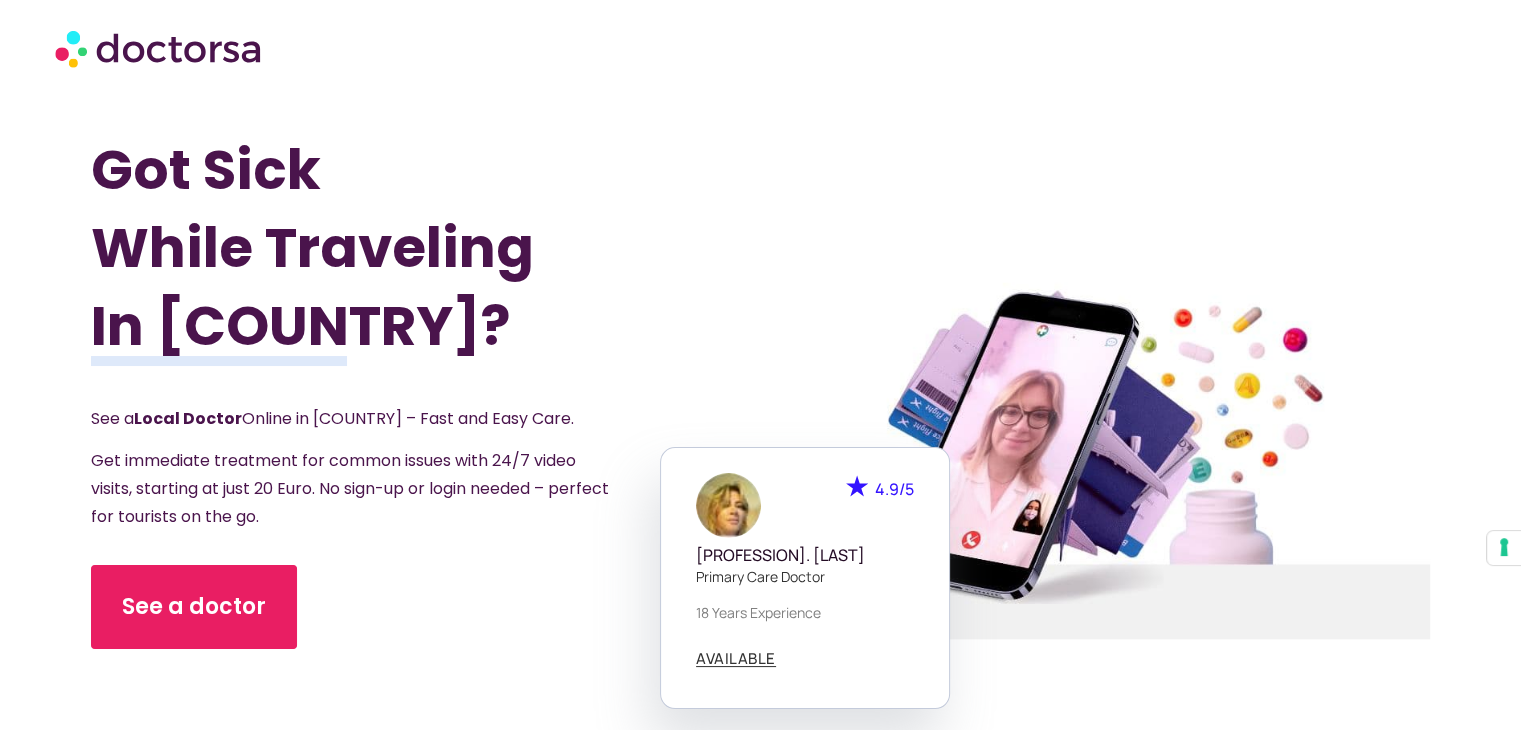 click on "See a doctor" at bounding box center (375, 678) 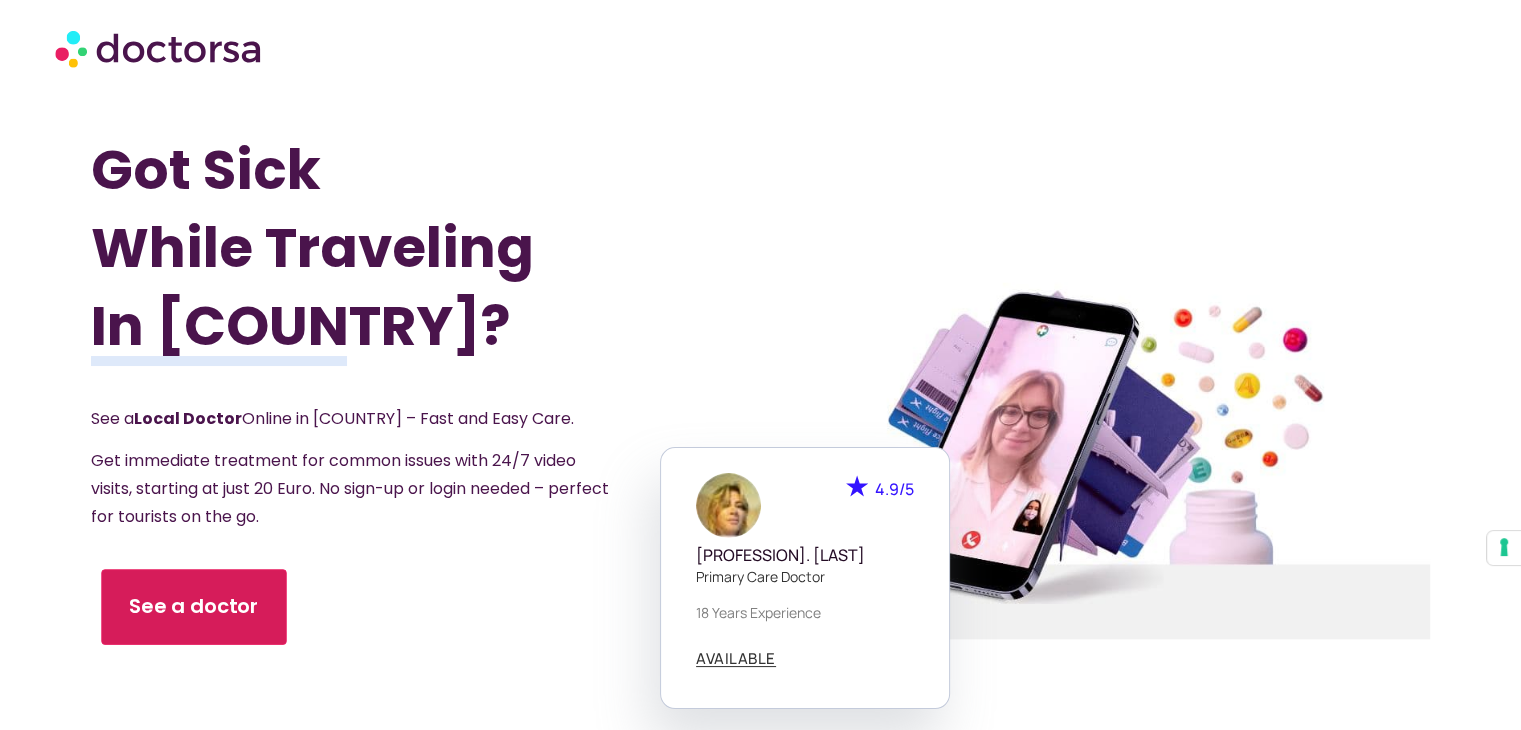 click on "See a doctor" at bounding box center [194, 607] 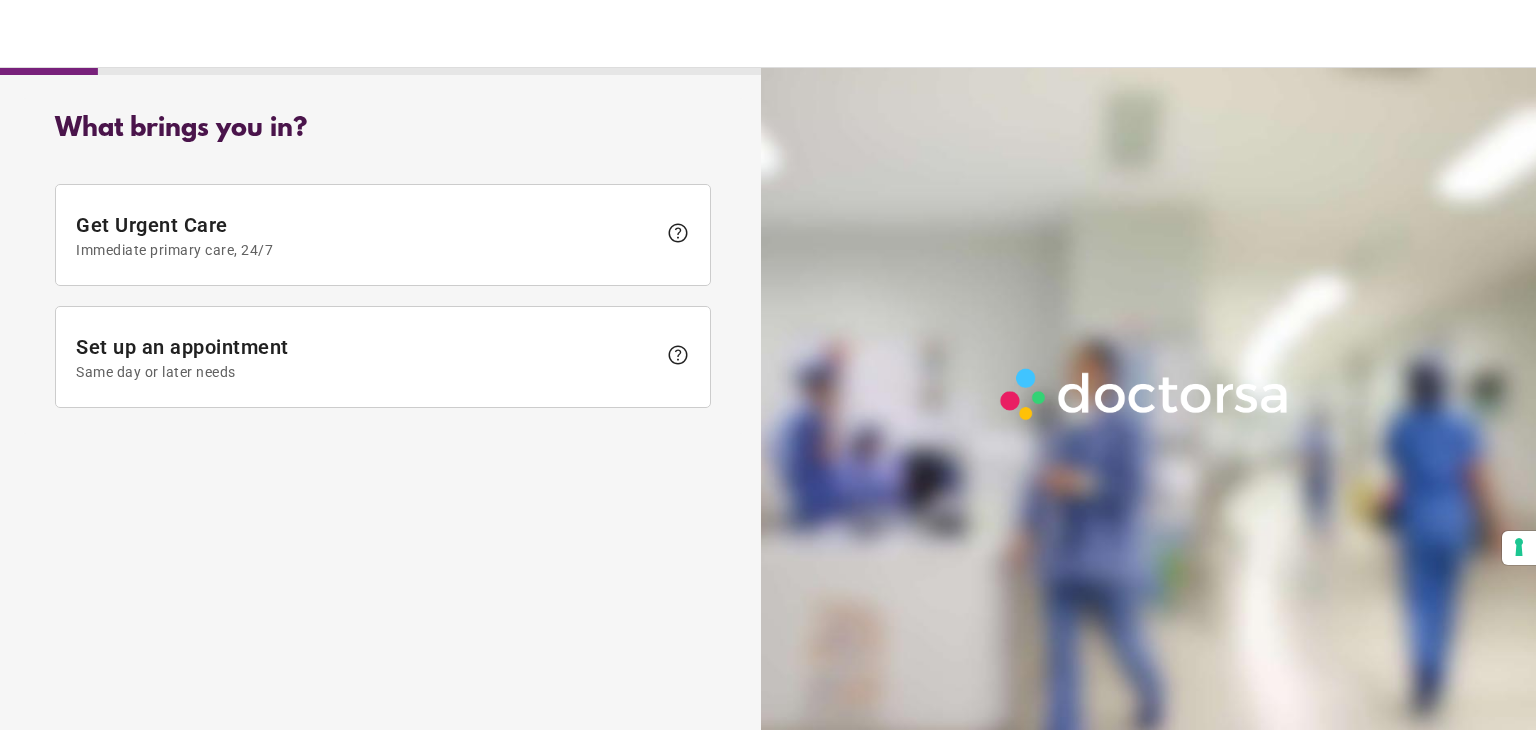 scroll, scrollTop: 0, scrollLeft: 0, axis: both 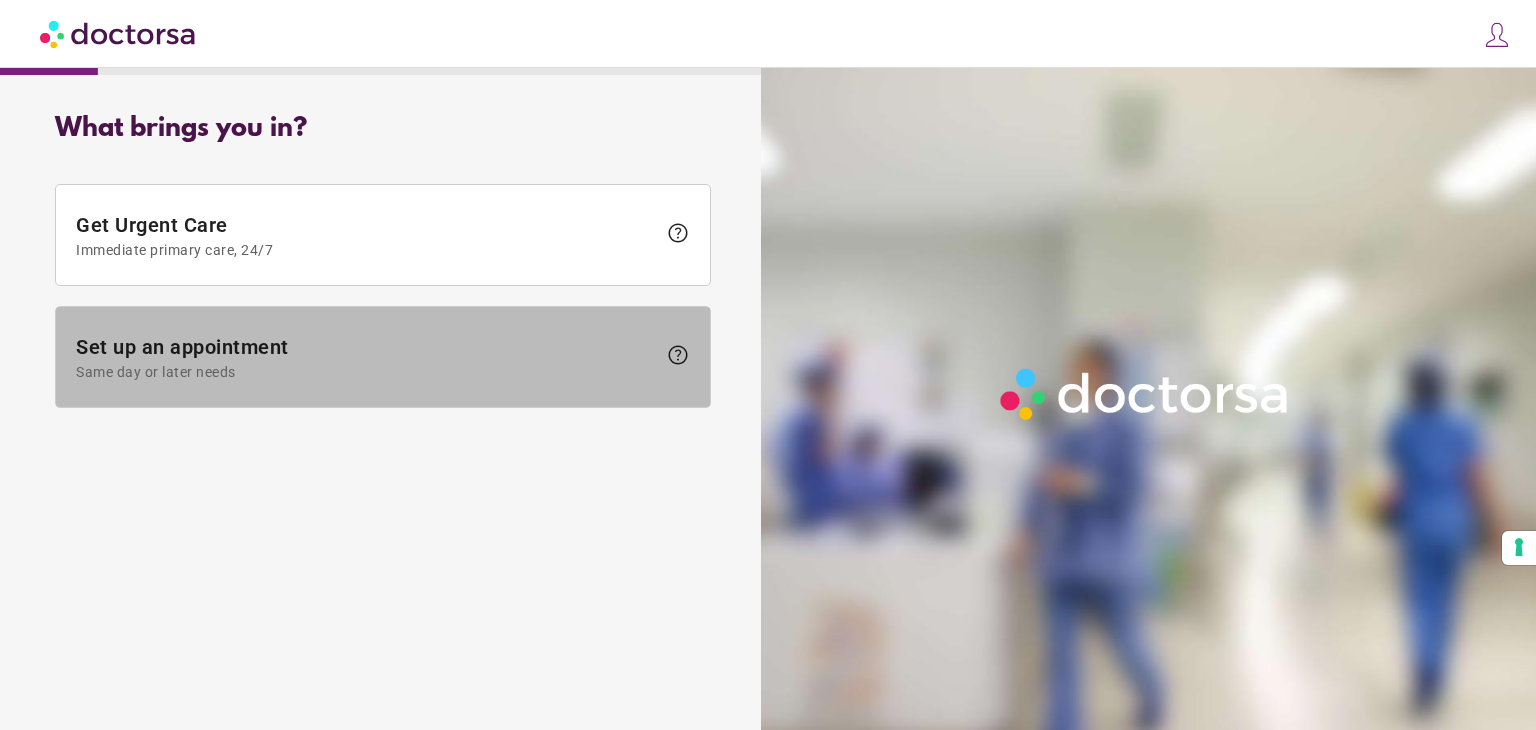 click on "Set up an appointment
Same day or later needs" at bounding box center [366, 357] 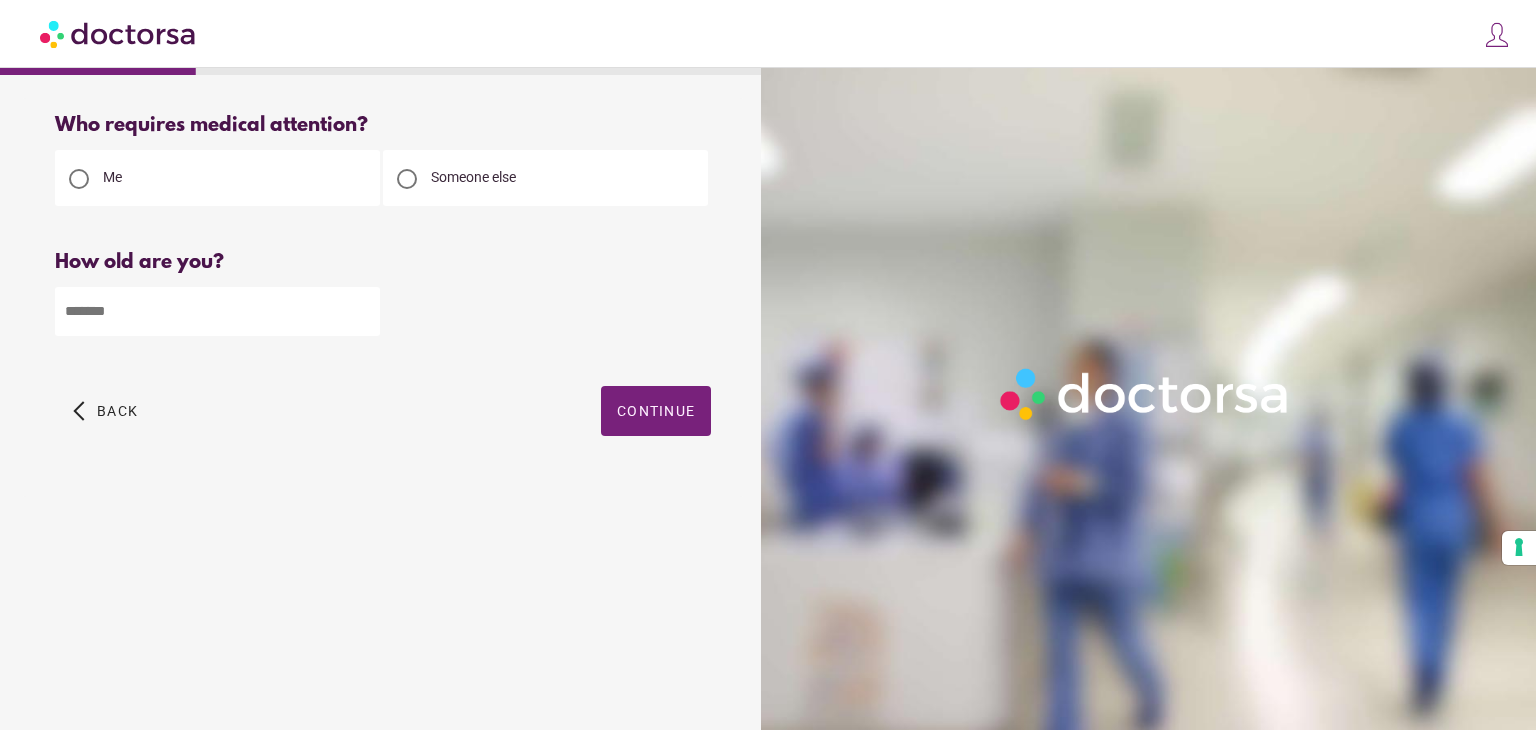 click at bounding box center (217, 311) 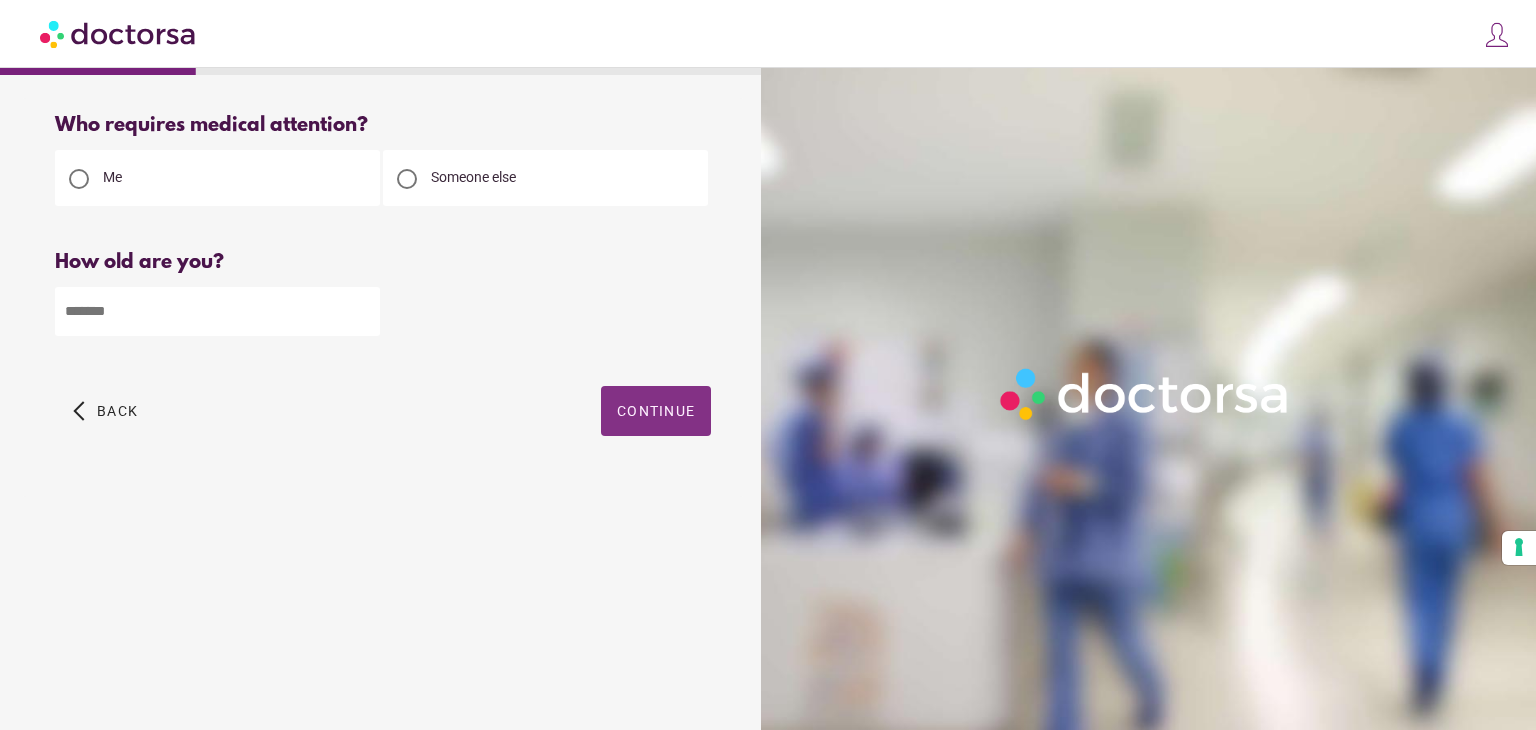 type on "**" 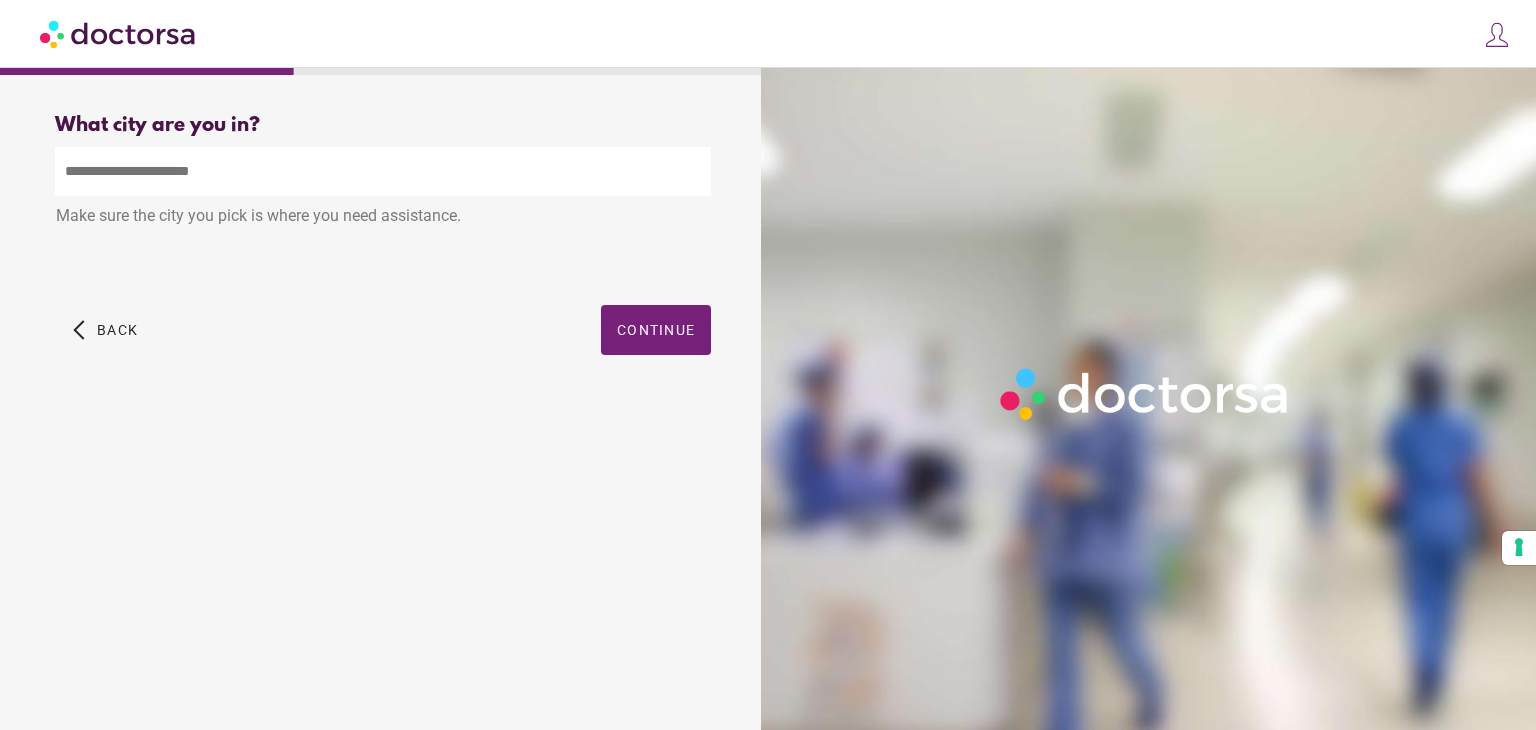 click at bounding box center [383, 171] 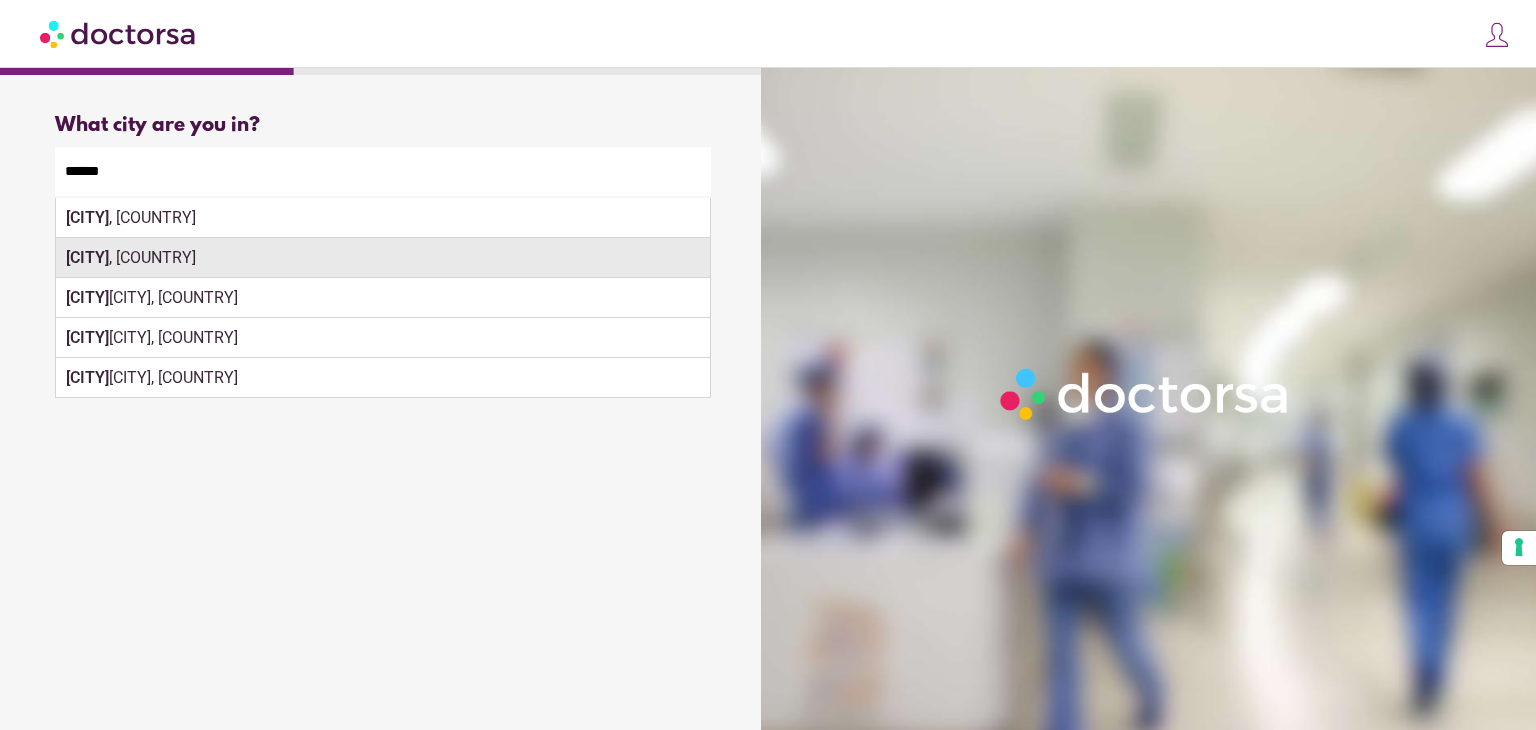 type on "******" 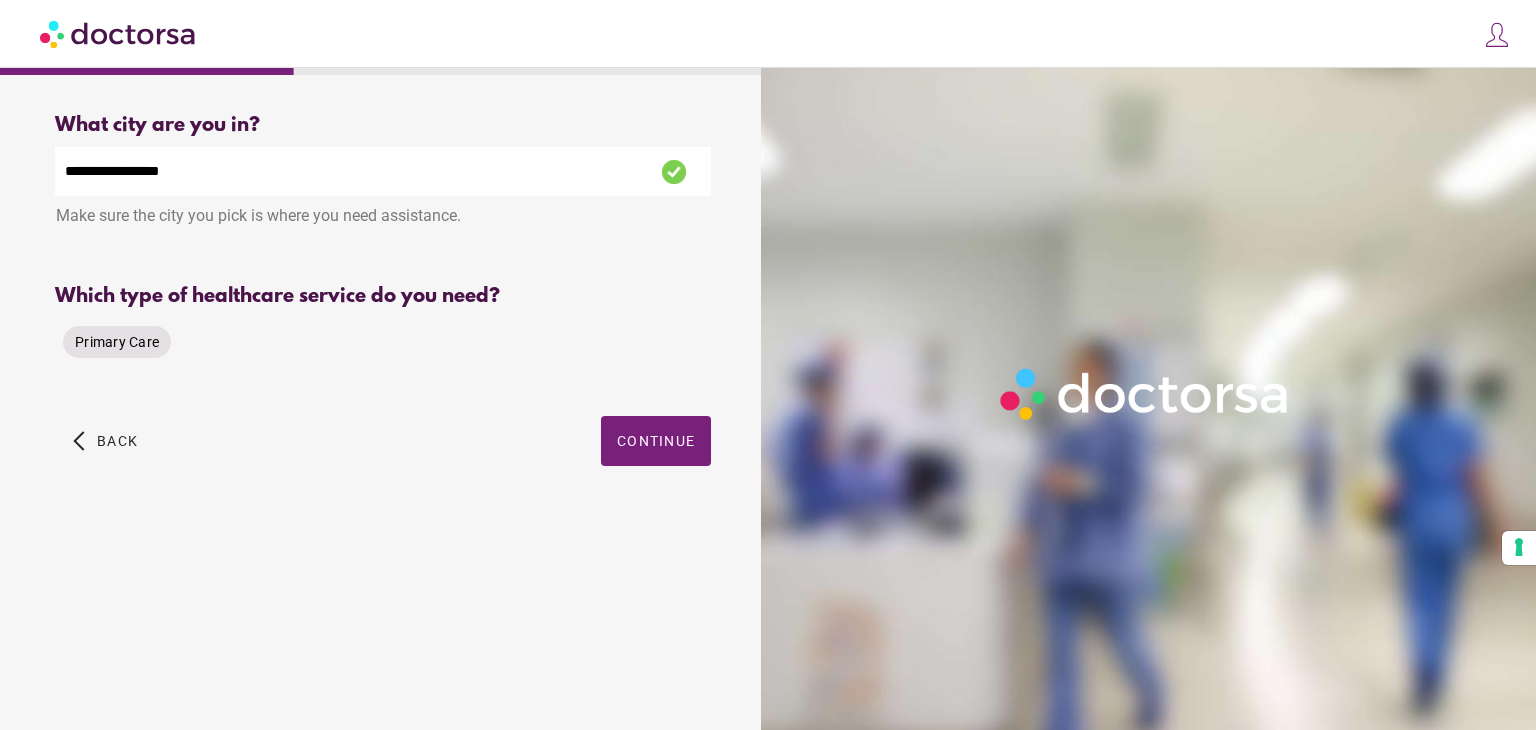 click on "Primary Care" at bounding box center [117, 342] 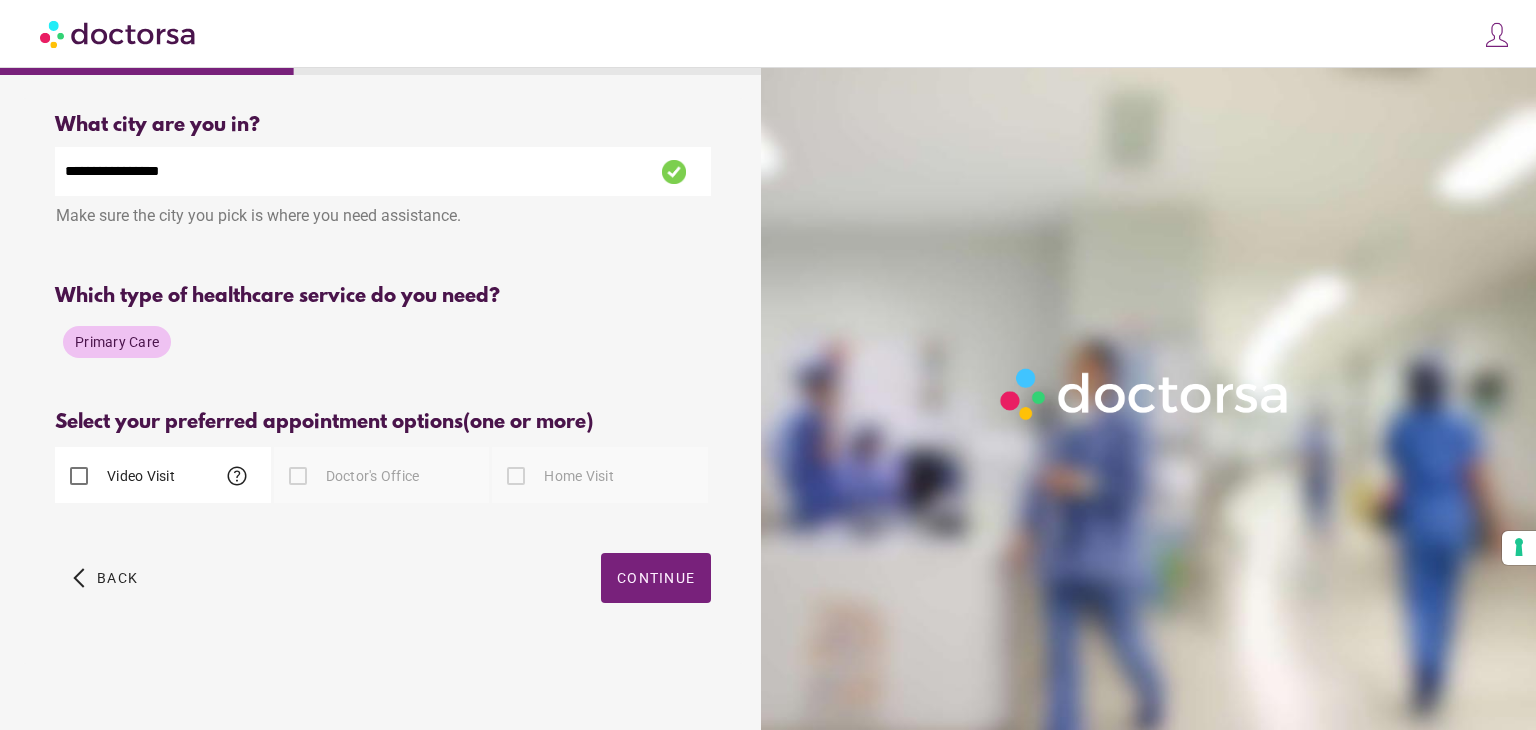 click on "Video Visit" at bounding box center (139, 476) 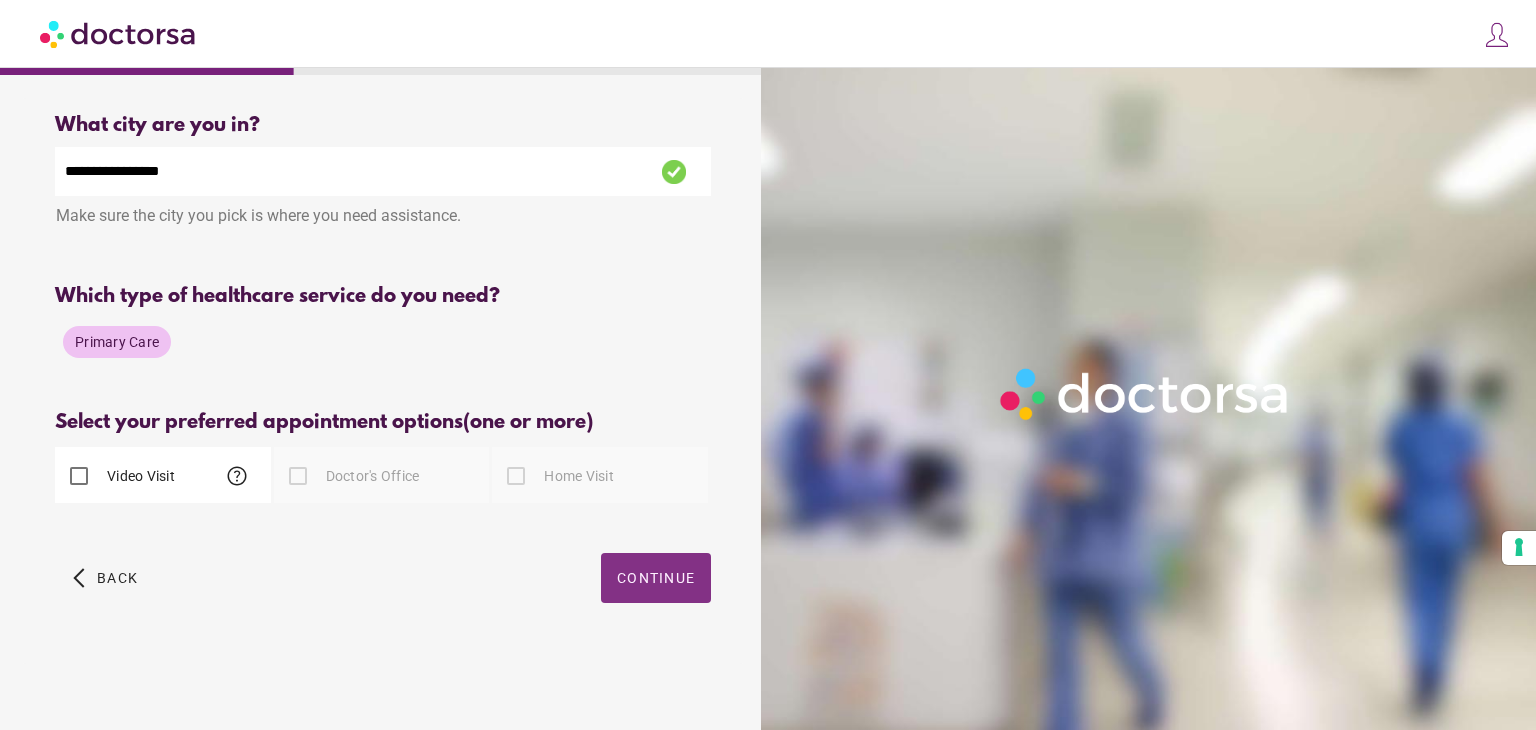 click on "Continue" at bounding box center [656, 578] 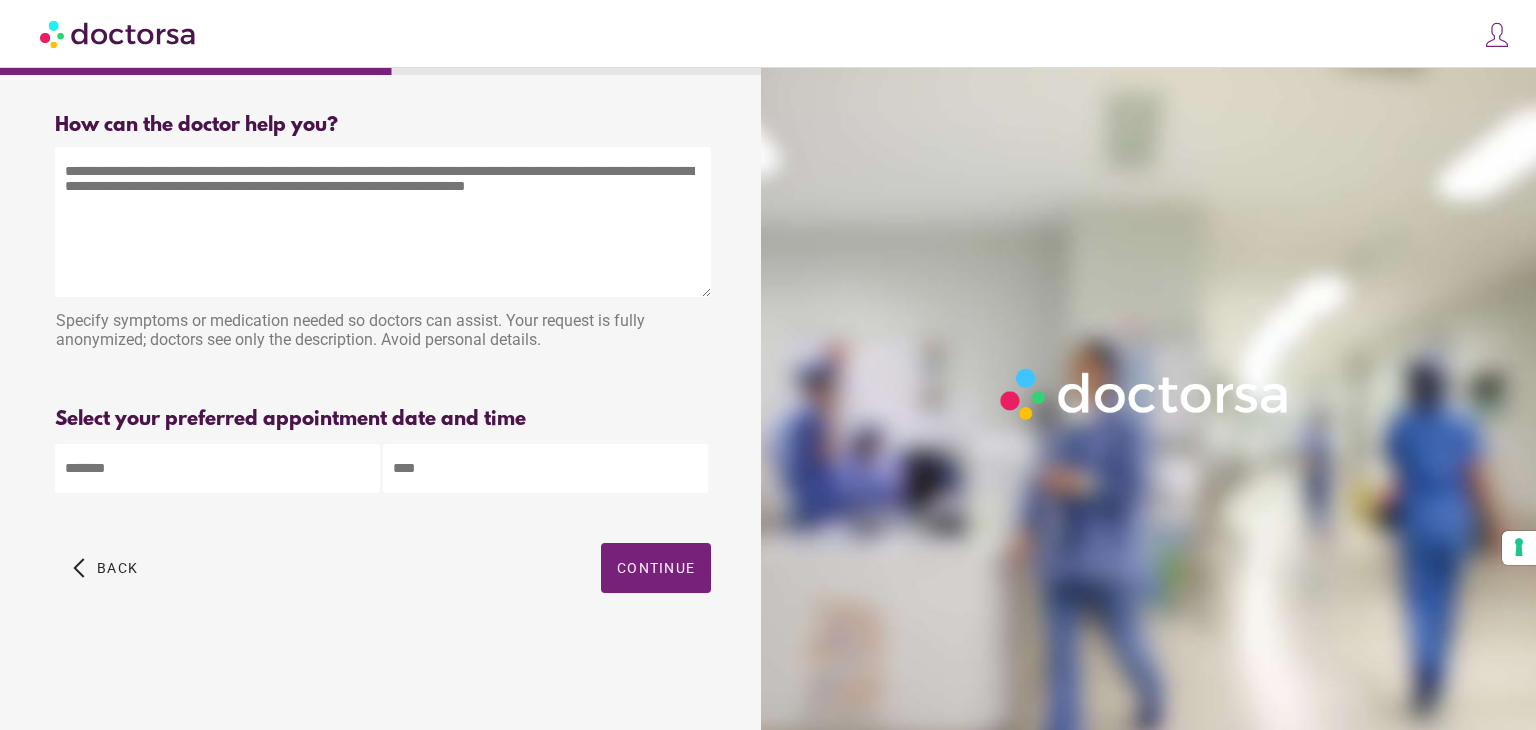 click at bounding box center [383, 222] 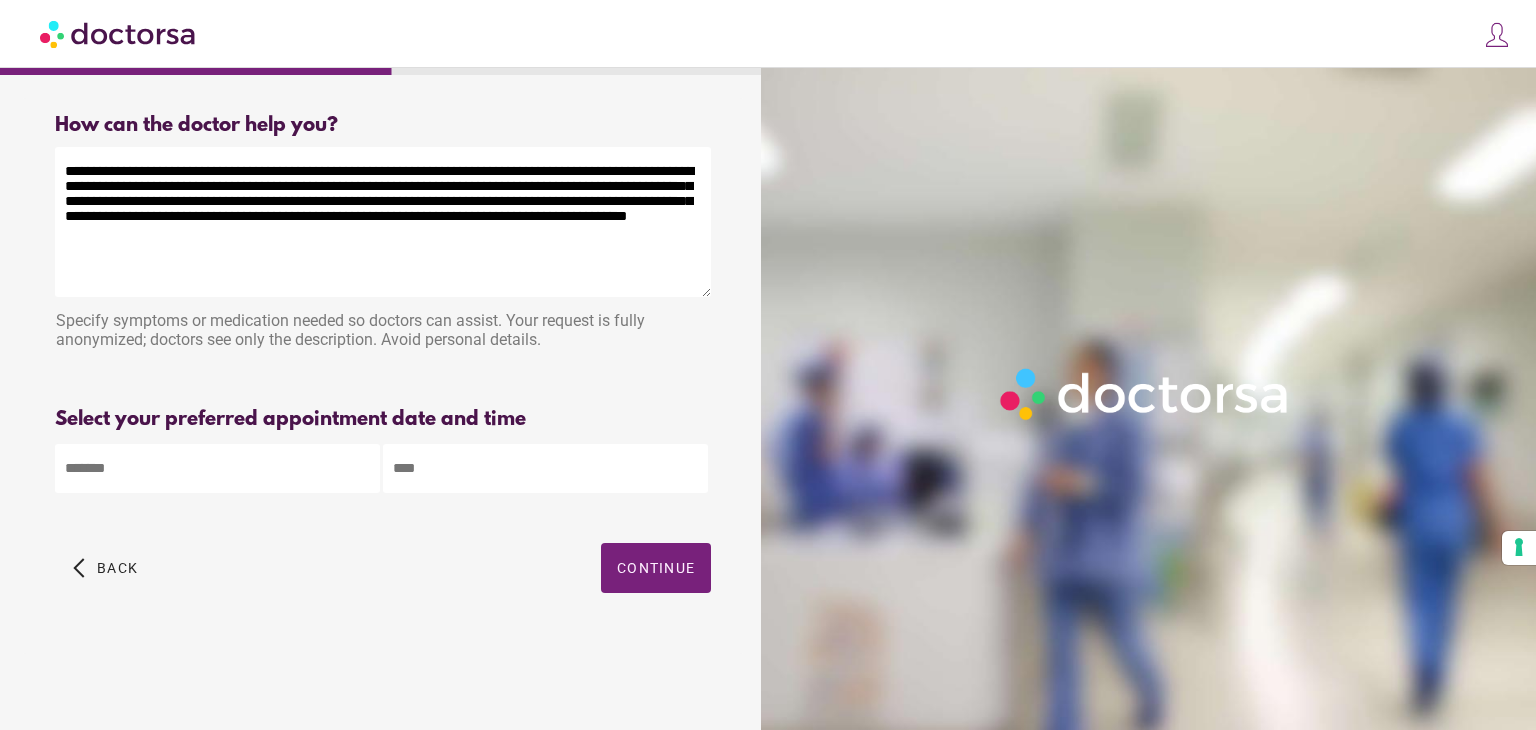 type on "**********" 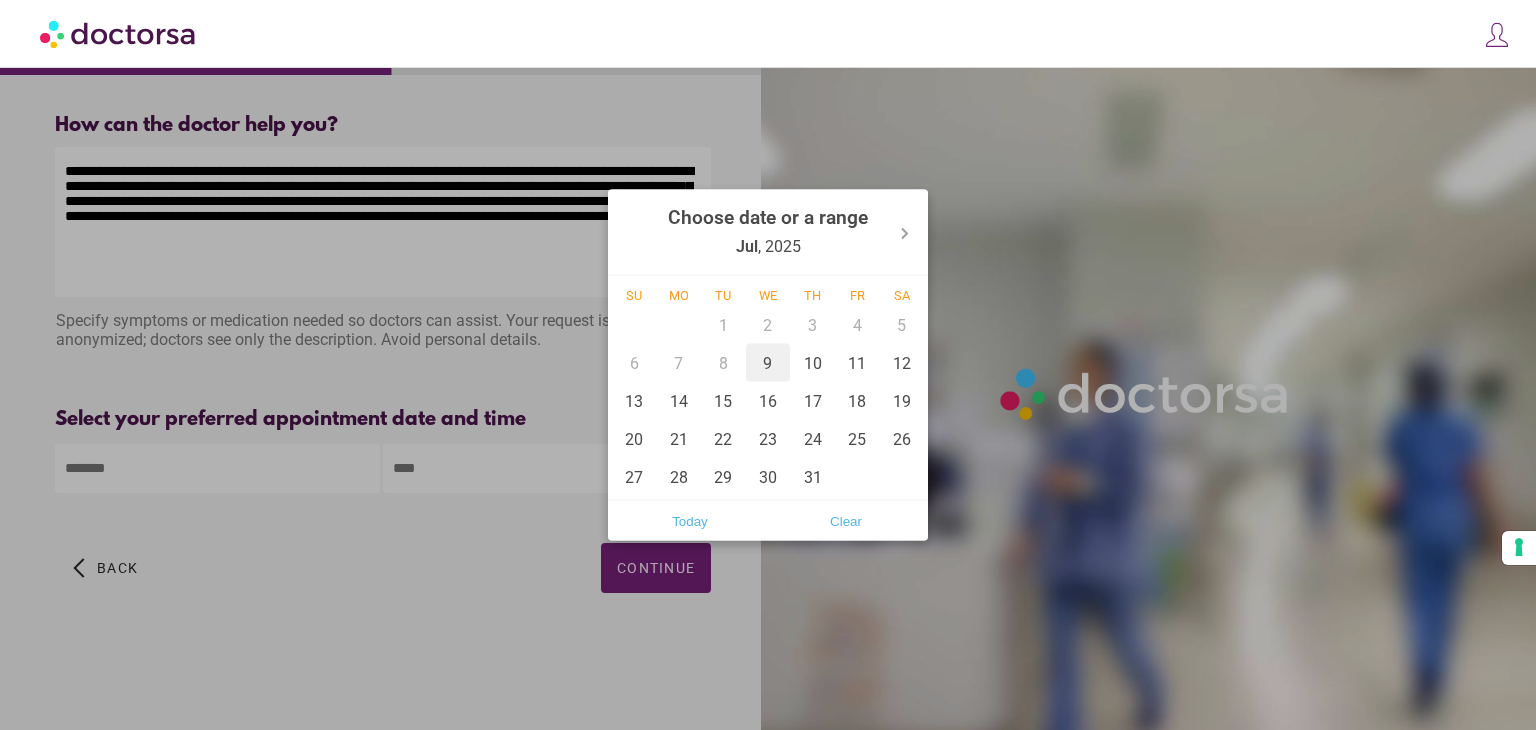 click on "9" at bounding box center (768, 363) 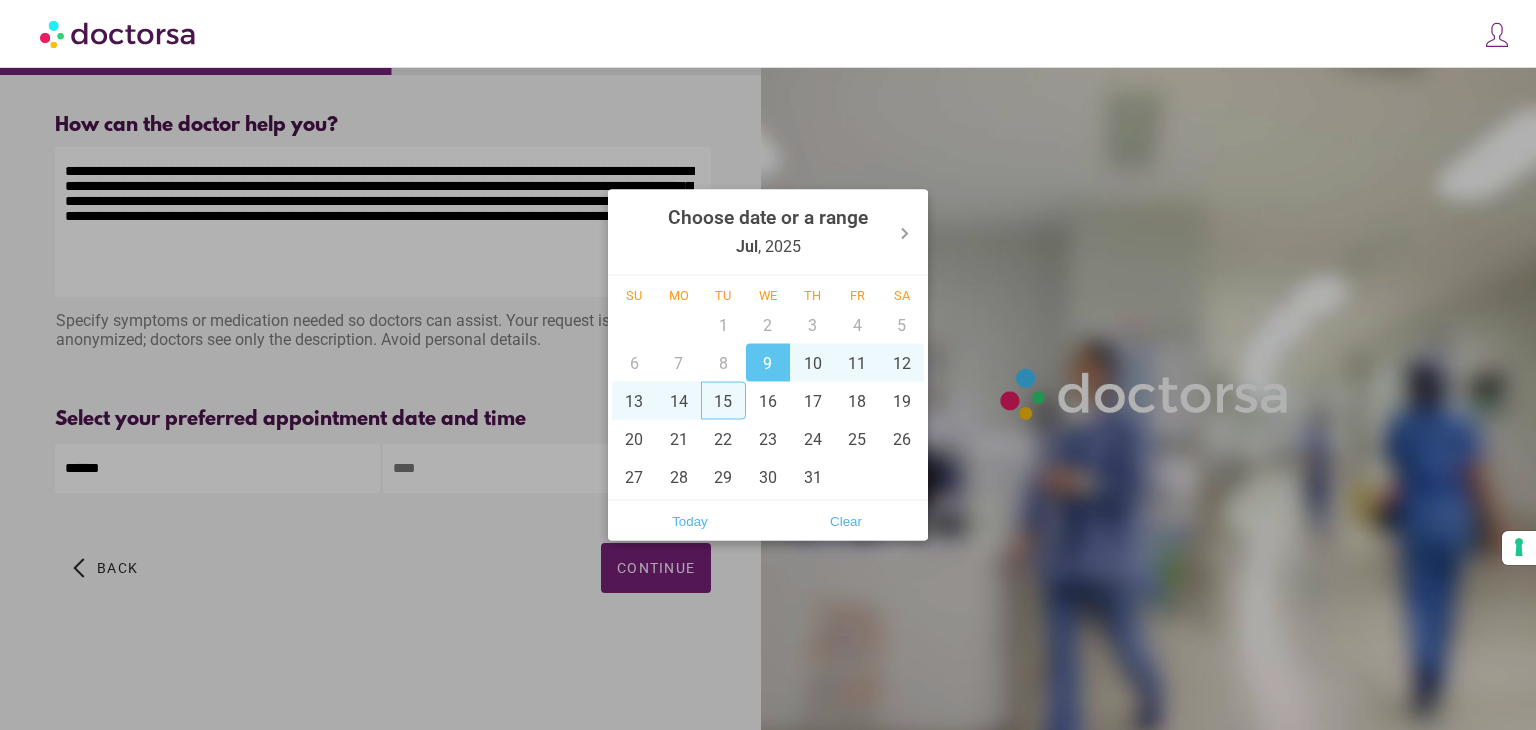 click at bounding box center (768, 365) 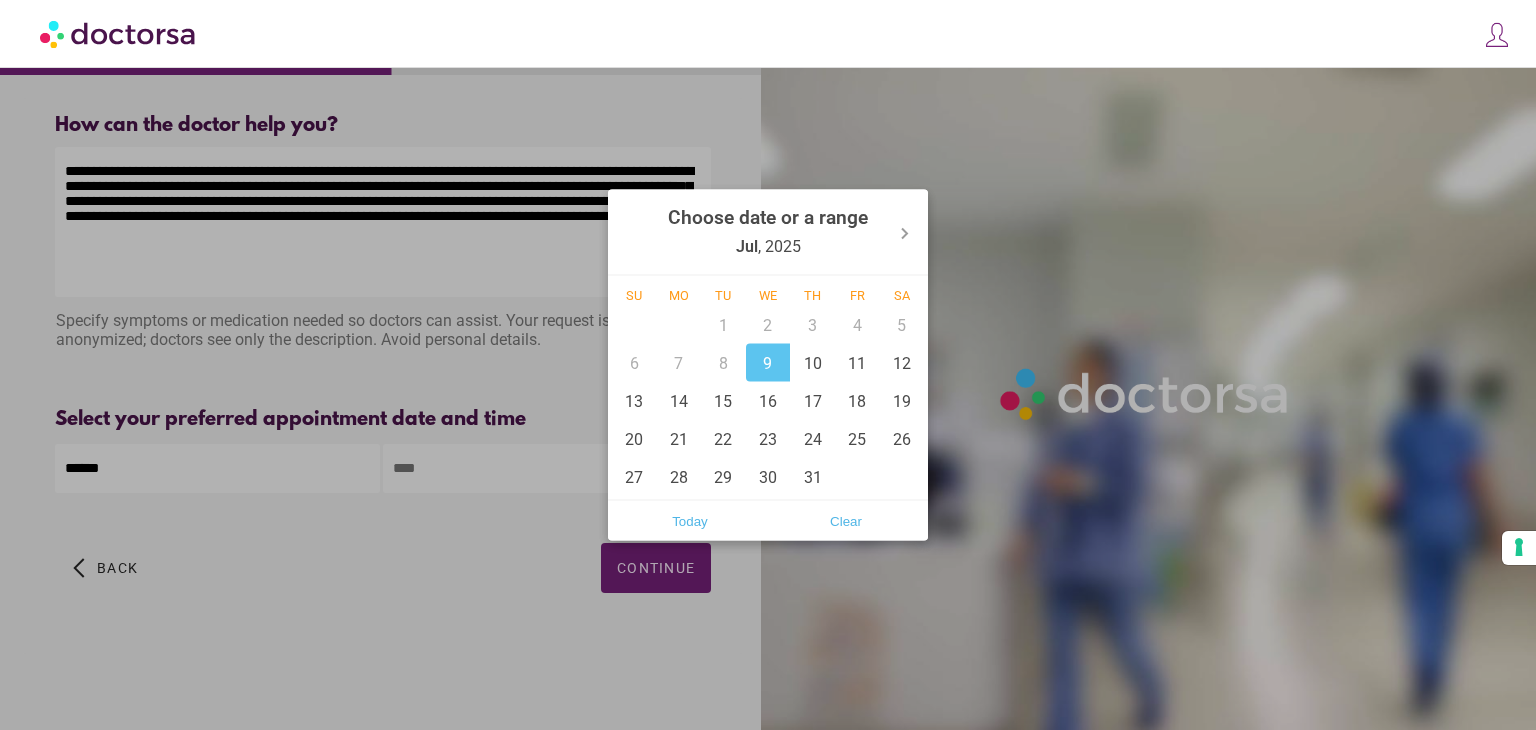 click on "**********" at bounding box center [768, 365] 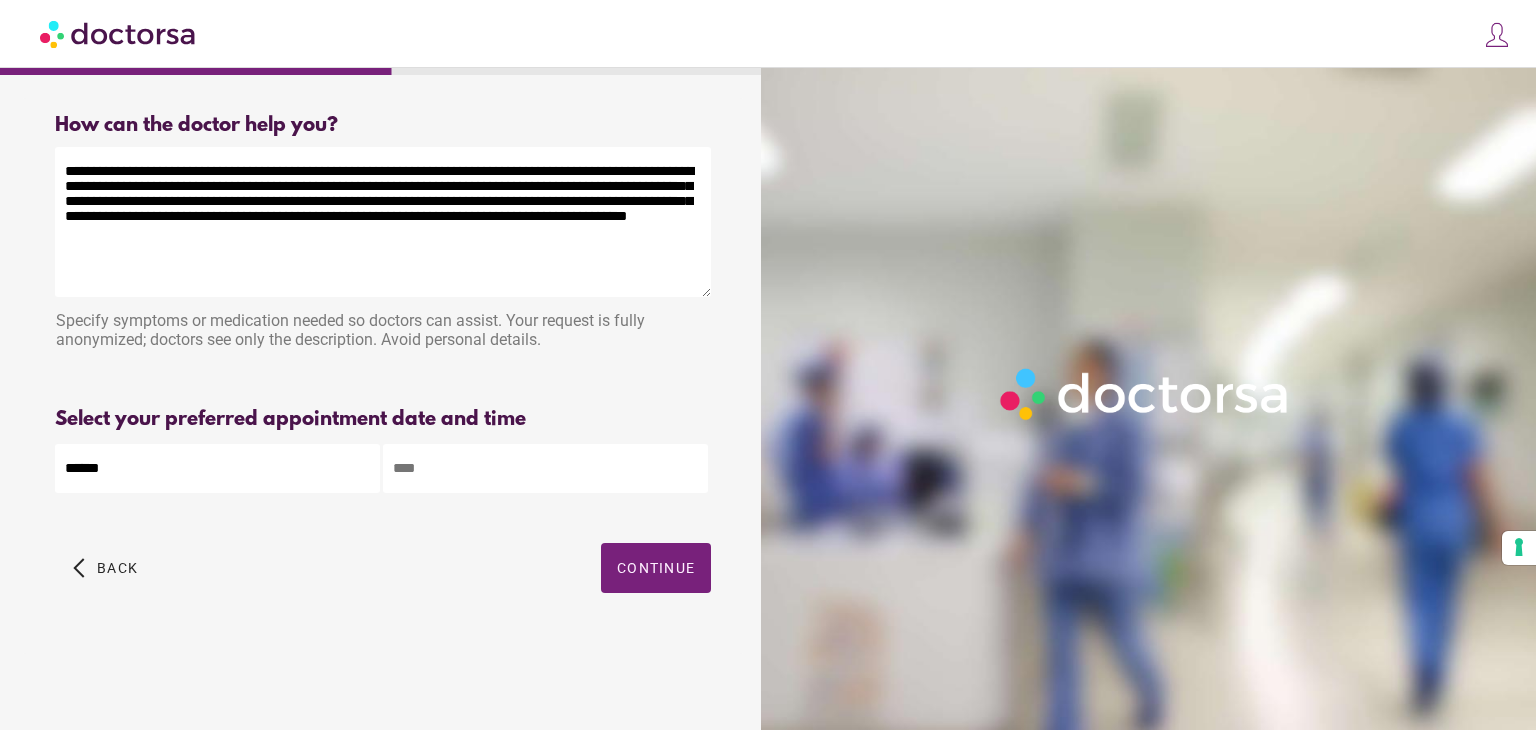 click at bounding box center [545, 468] 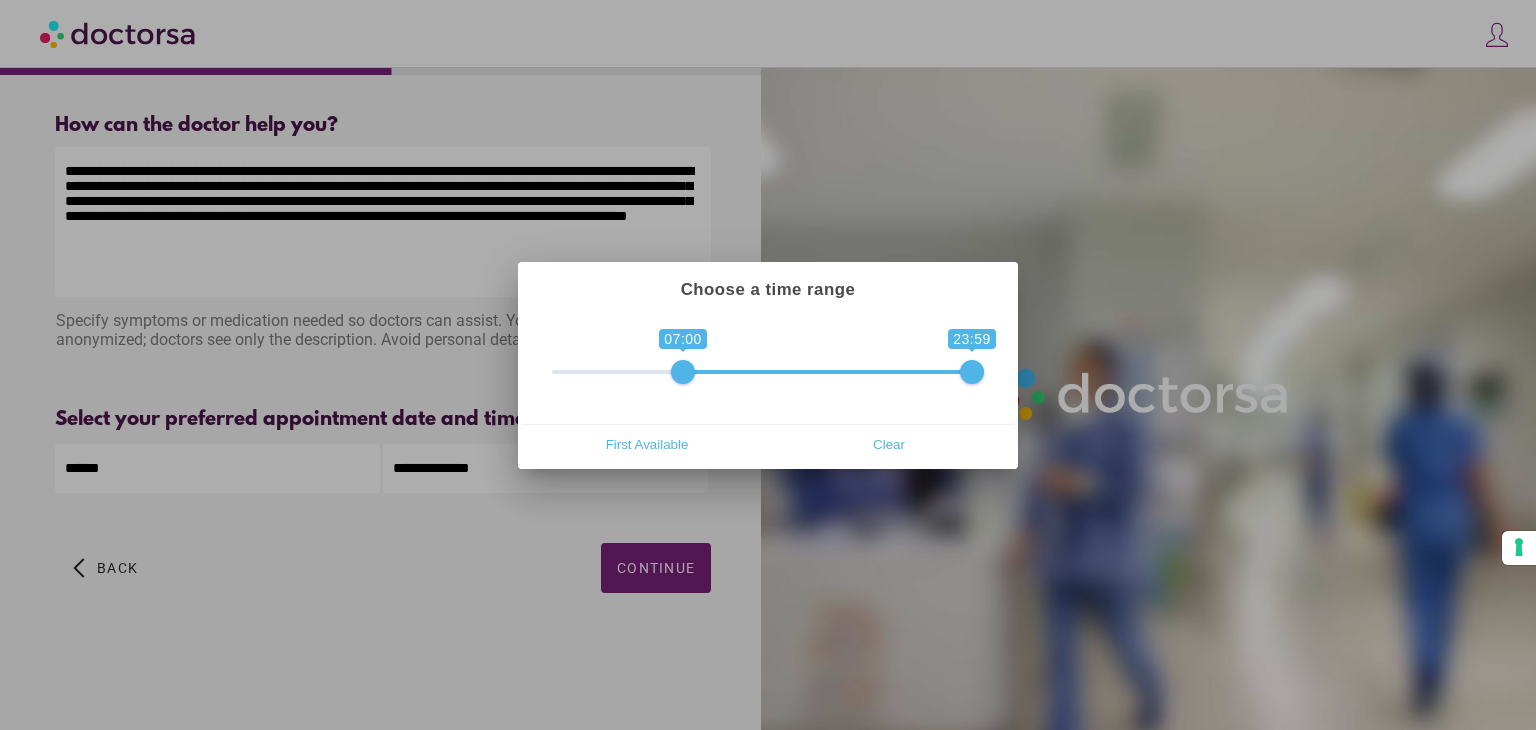 drag, startPoint x: 568, startPoint y: 373, endPoint x: 680, endPoint y: 369, distance: 112.0714 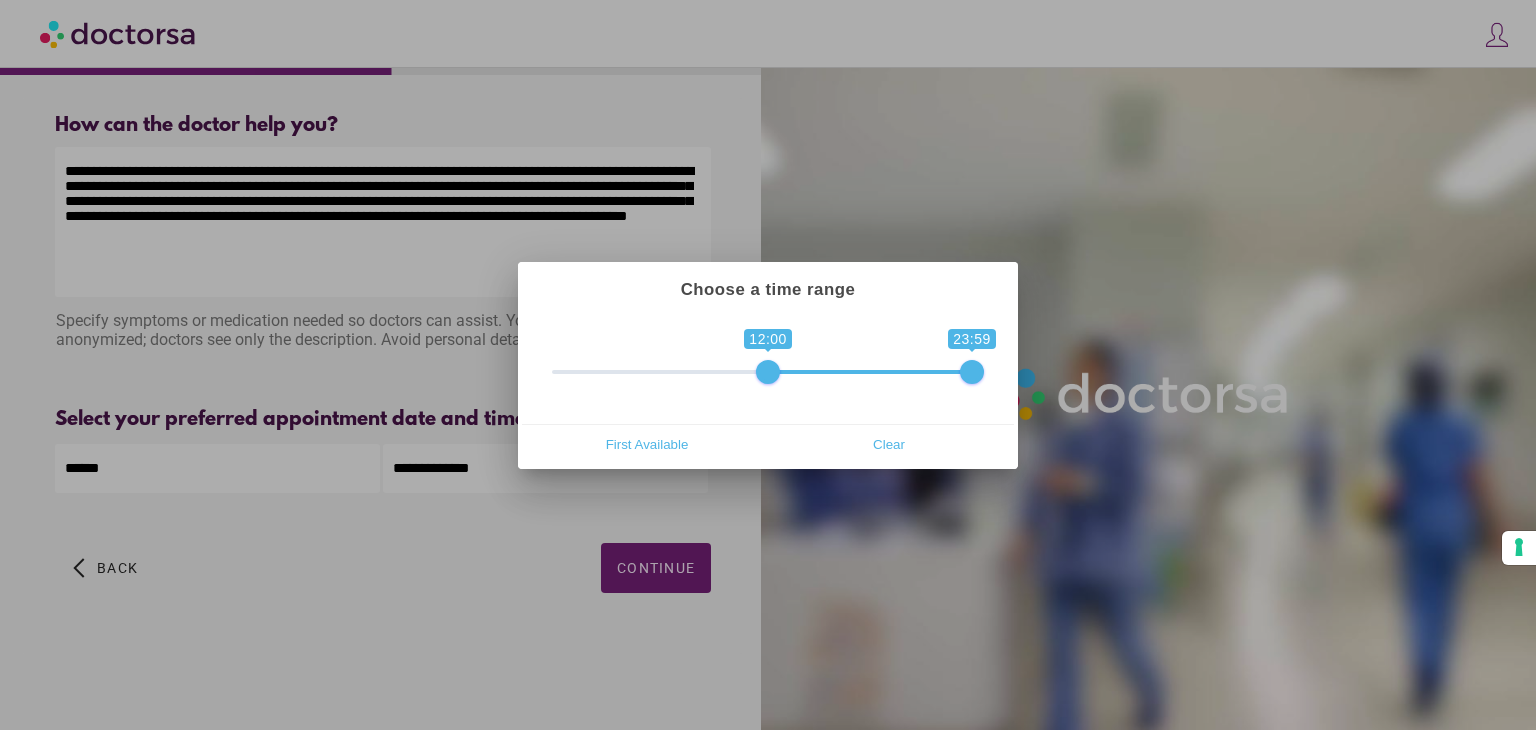 drag, startPoint x: 680, startPoint y: 369, endPoint x: 766, endPoint y: 363, distance: 86.209045 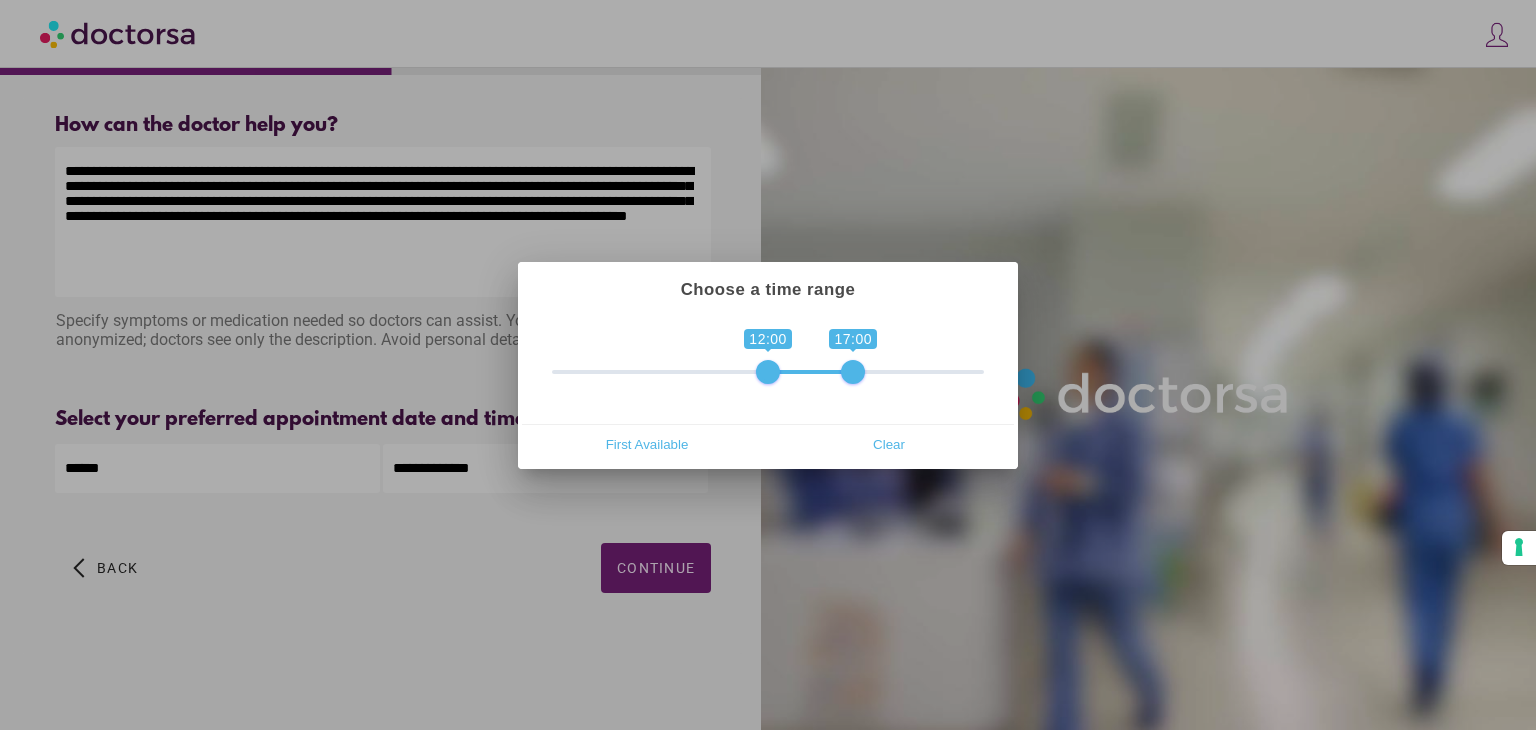 drag, startPoint x: 977, startPoint y: 374, endPoint x: 854, endPoint y: 382, distance: 123.25989 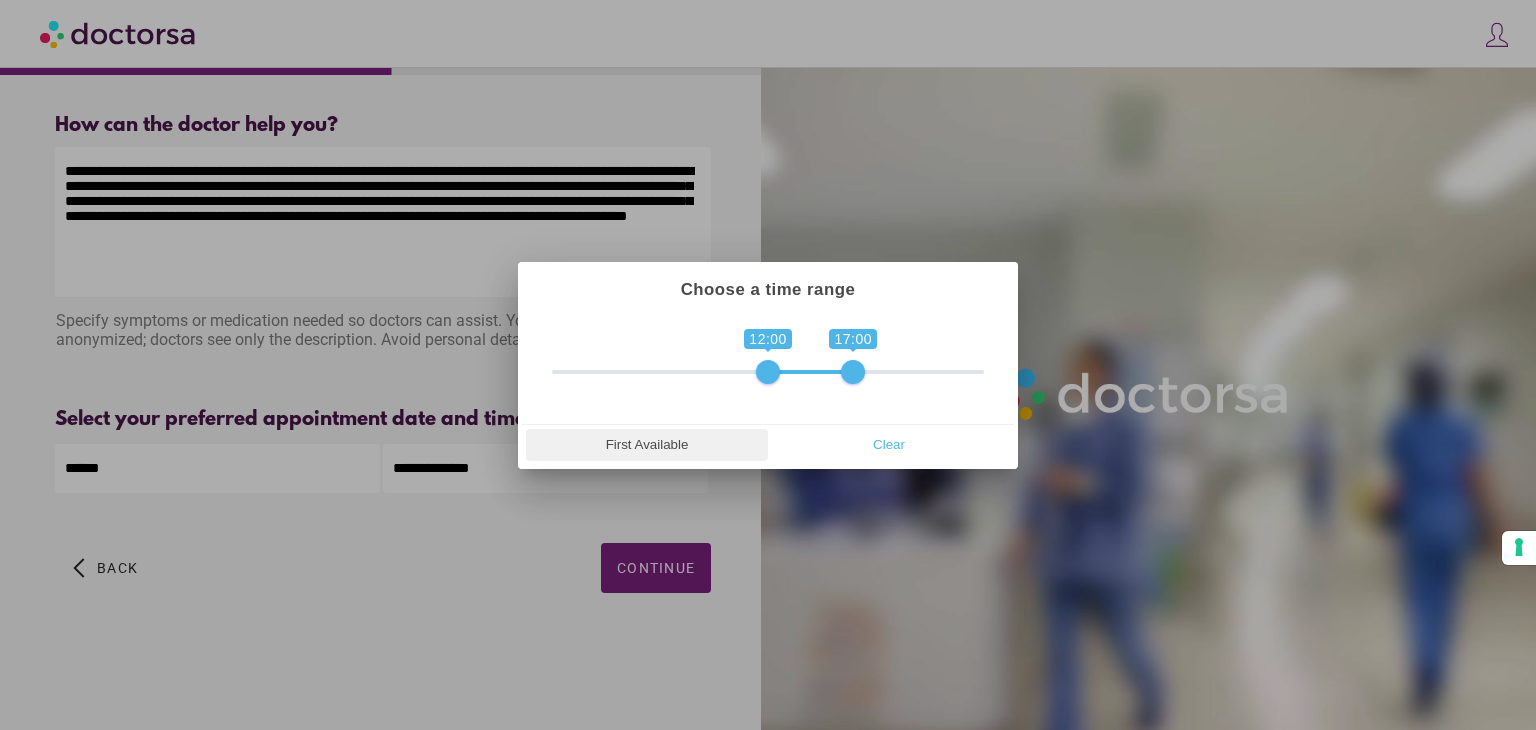 click on "First Available" at bounding box center (647, 445) 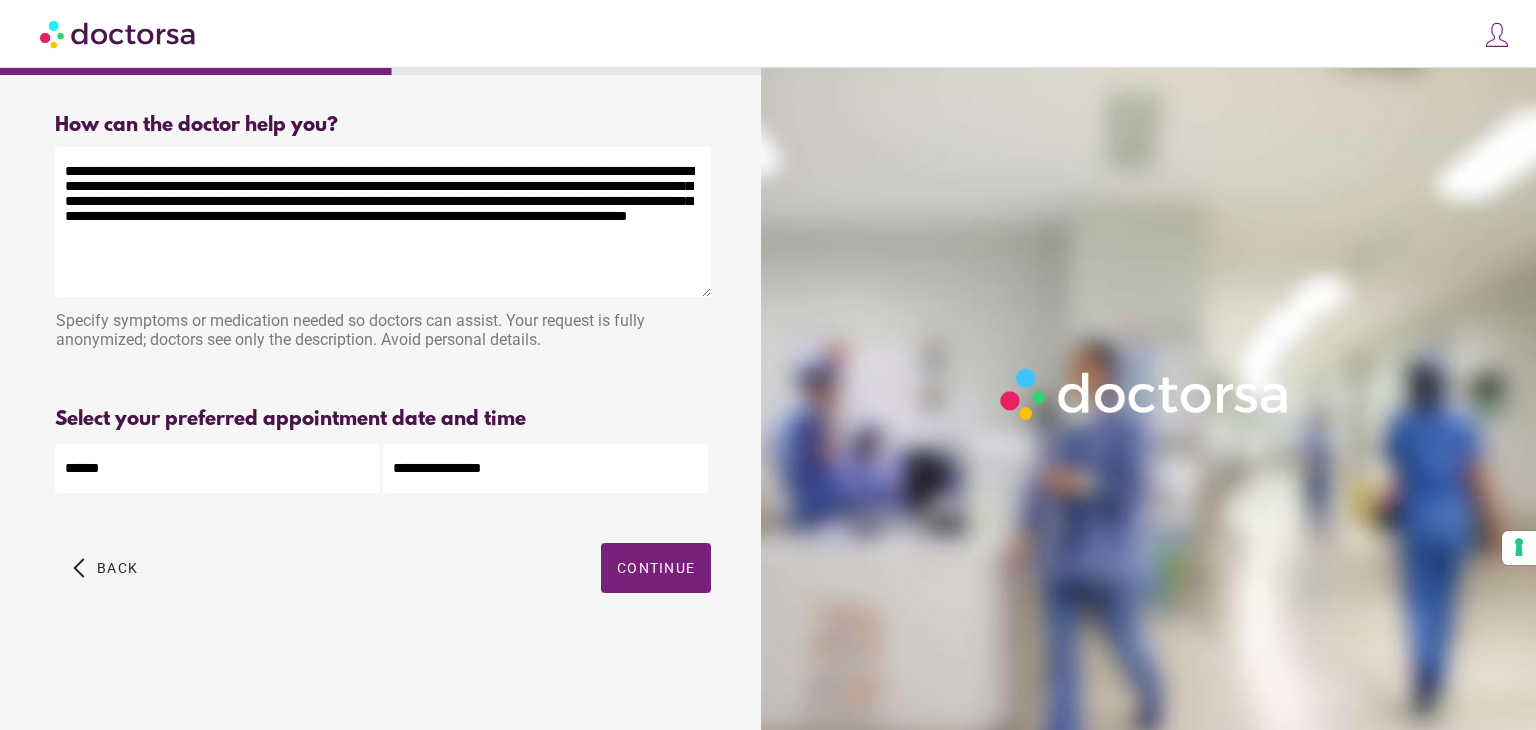 click on "**********" at bounding box center (545, 468) 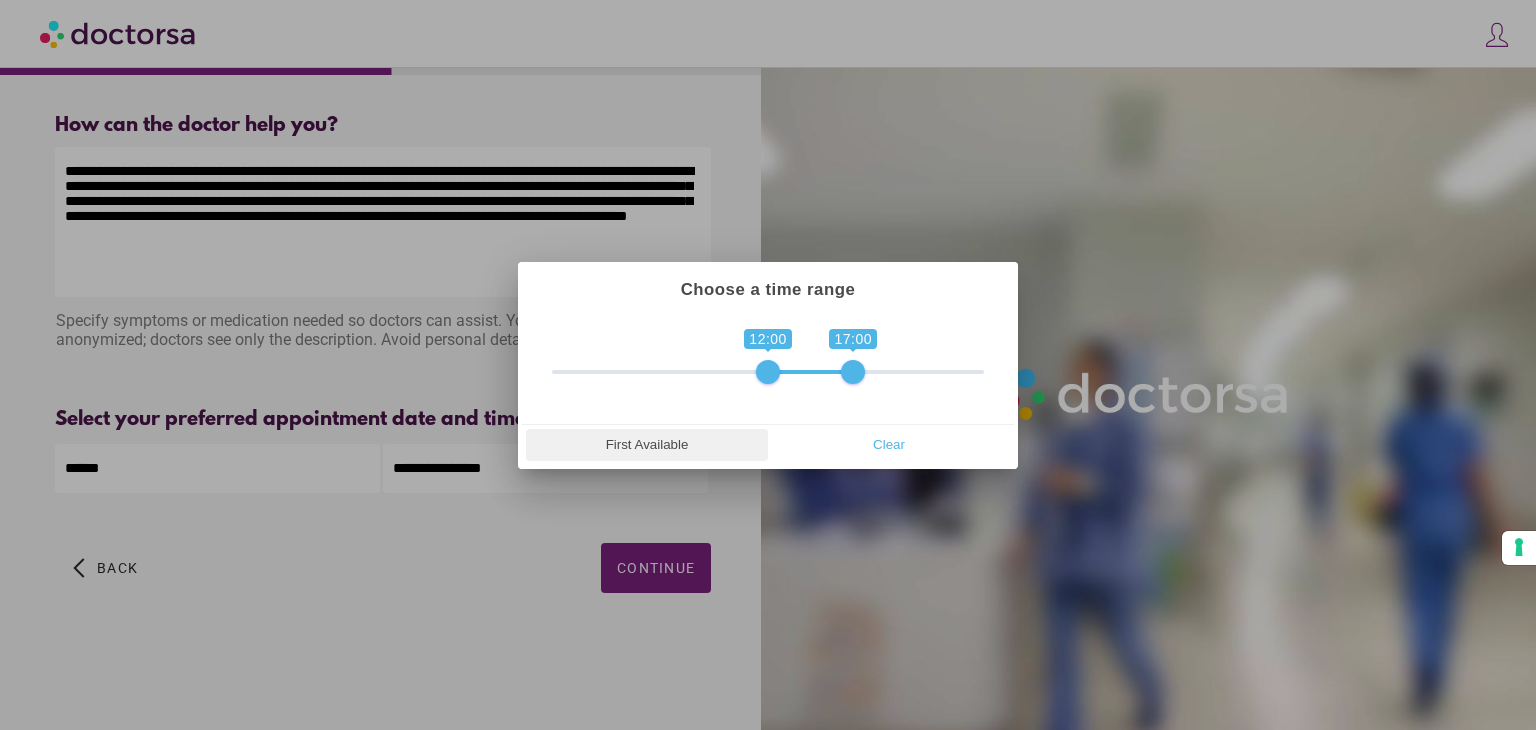 drag, startPoint x: 910, startPoint y: 454, endPoint x: 692, endPoint y: 450, distance: 218.0367 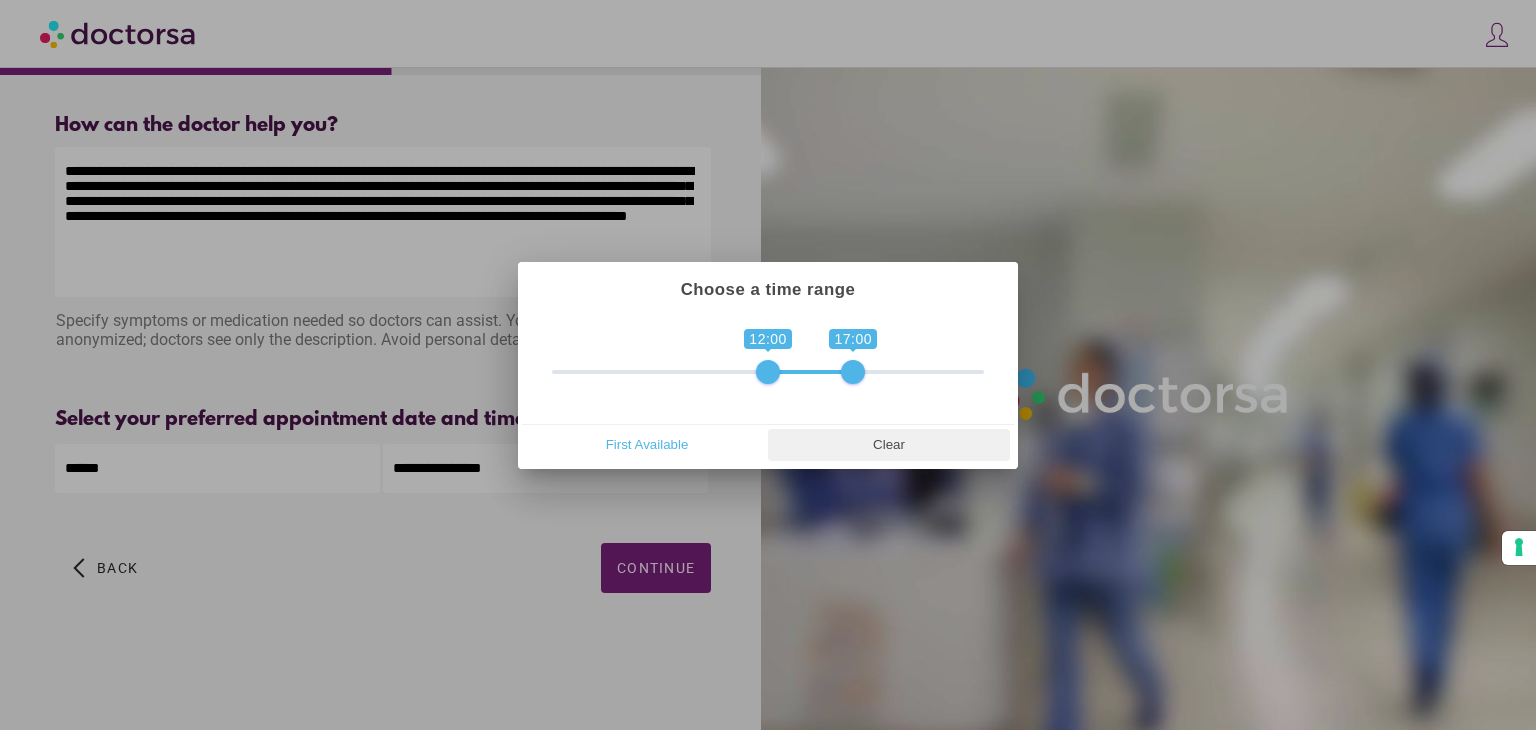 click on "Clear" at bounding box center (889, 445) 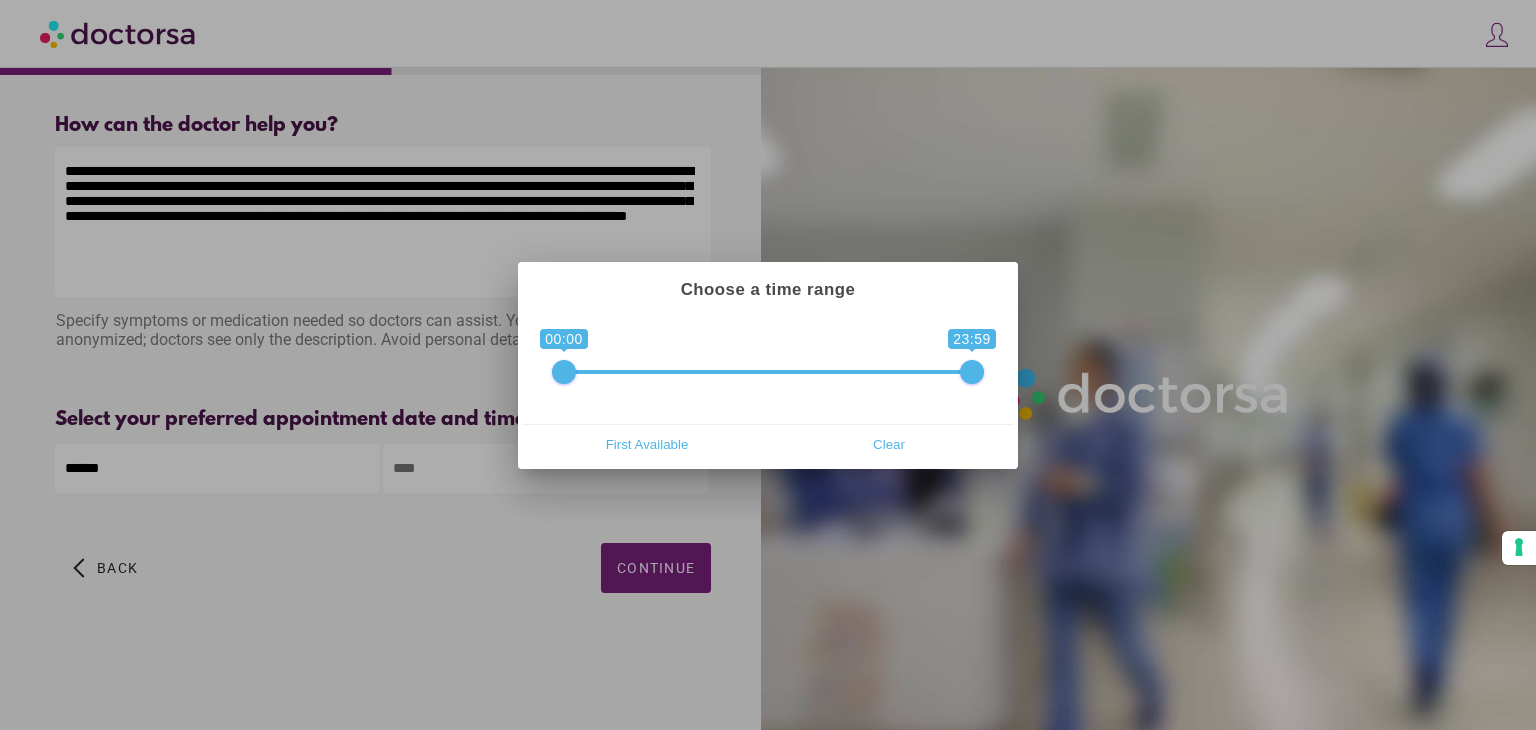click on "0 1 00:00 23:59 00:00 — 23:59" at bounding box center (768, 359) 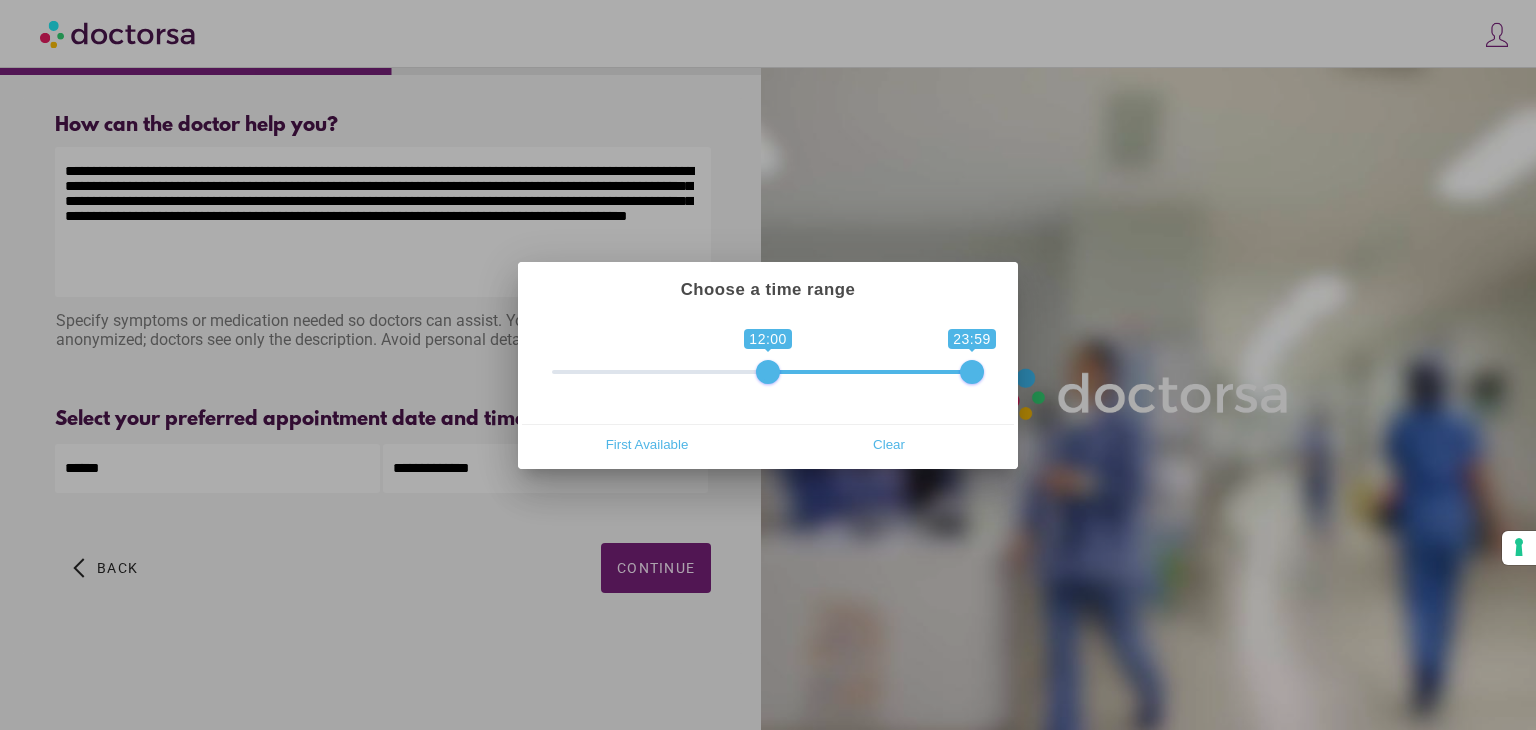 drag, startPoint x: 568, startPoint y: 369, endPoint x: 777, endPoint y: 360, distance: 209.1937 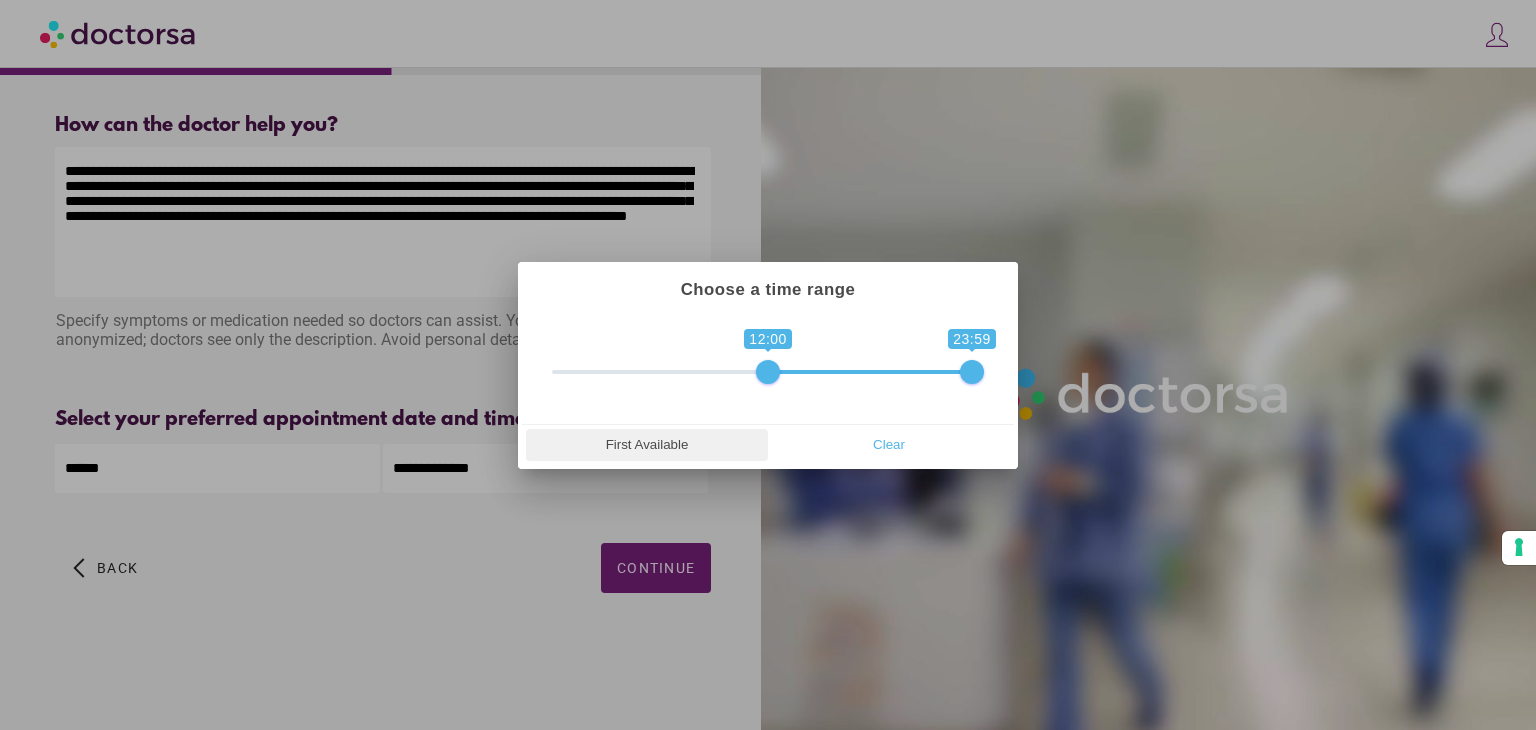 click on "First Available" at bounding box center [647, 445] 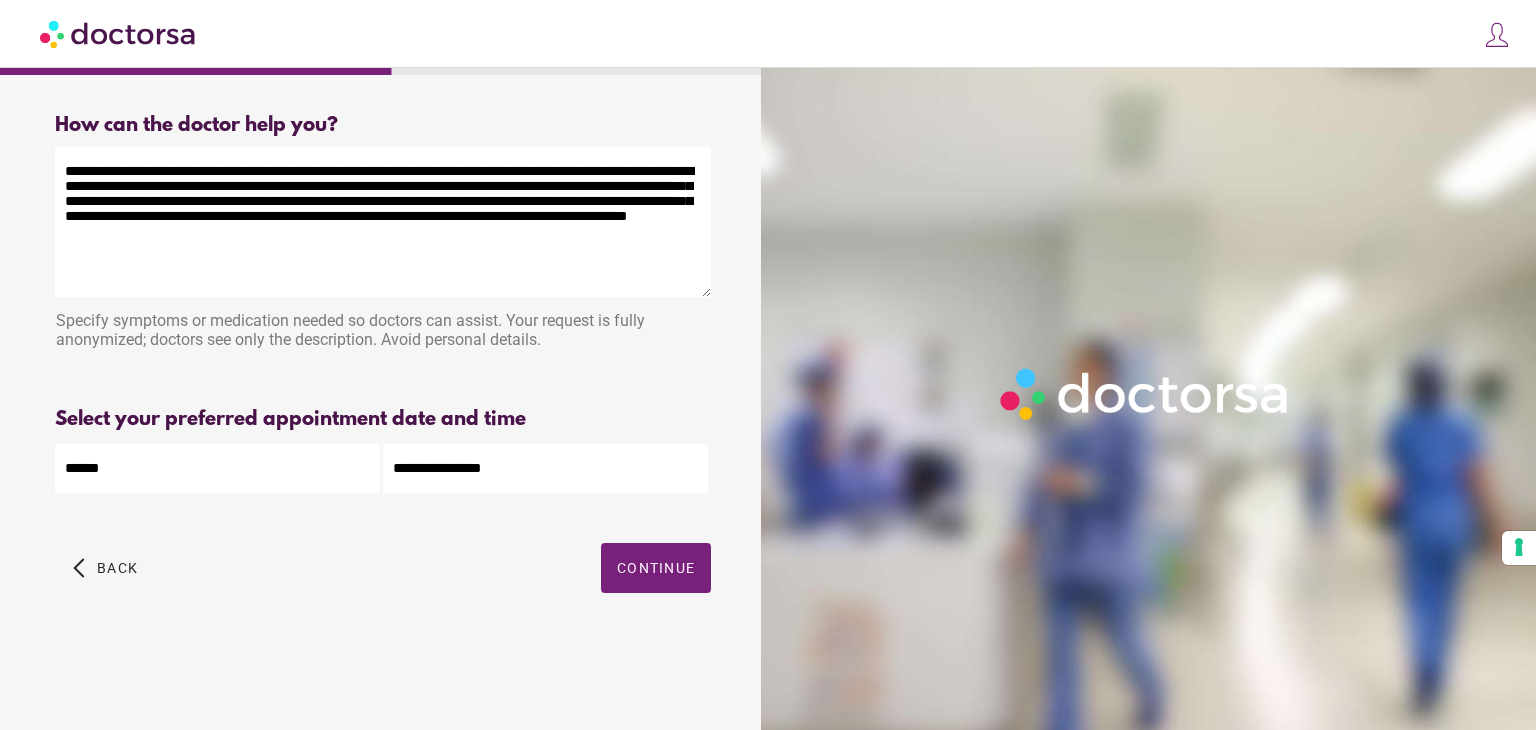 click on "**********" at bounding box center (545, 468) 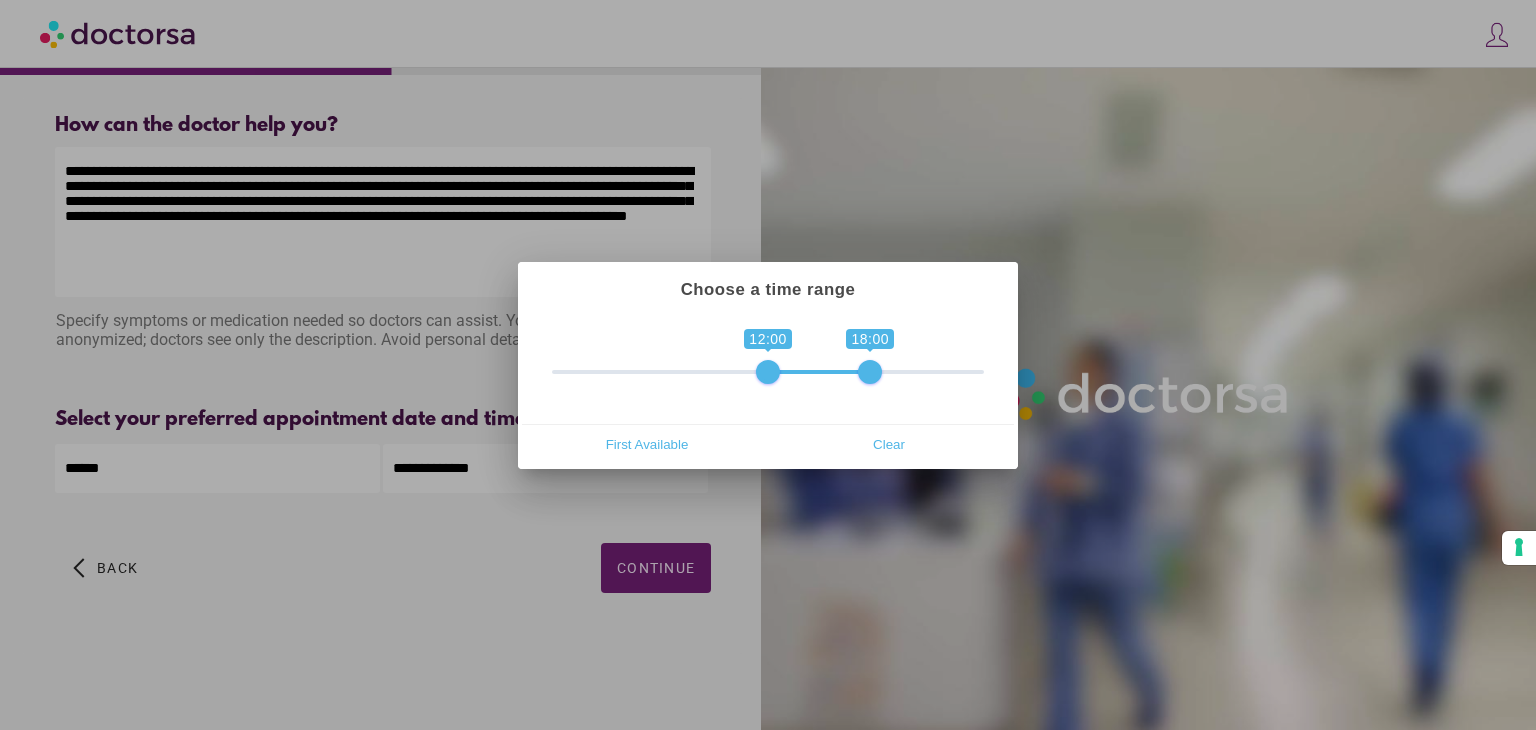 drag, startPoint x: 974, startPoint y: 362, endPoint x: 881, endPoint y: 373, distance: 93.64828 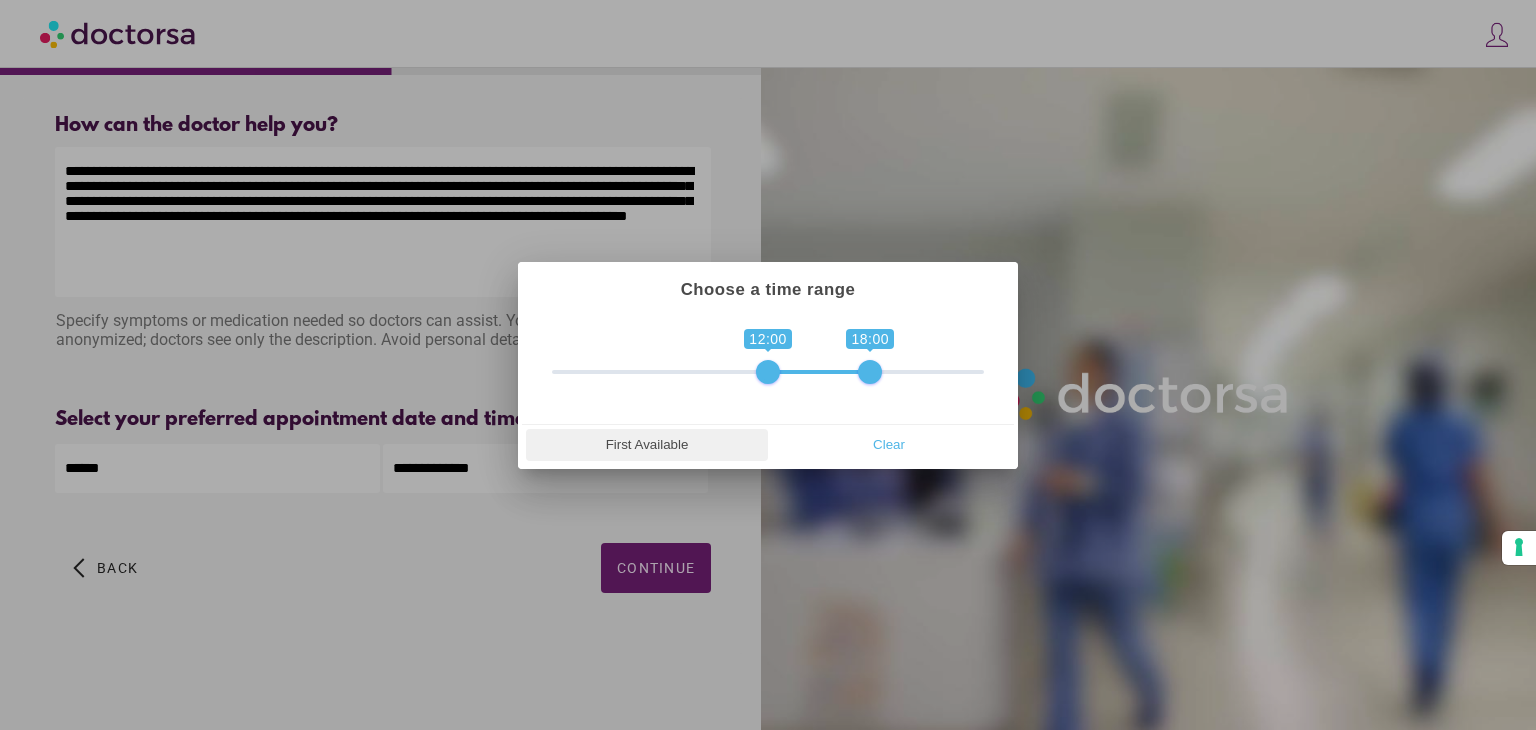 click on "First Available" at bounding box center (647, 445) 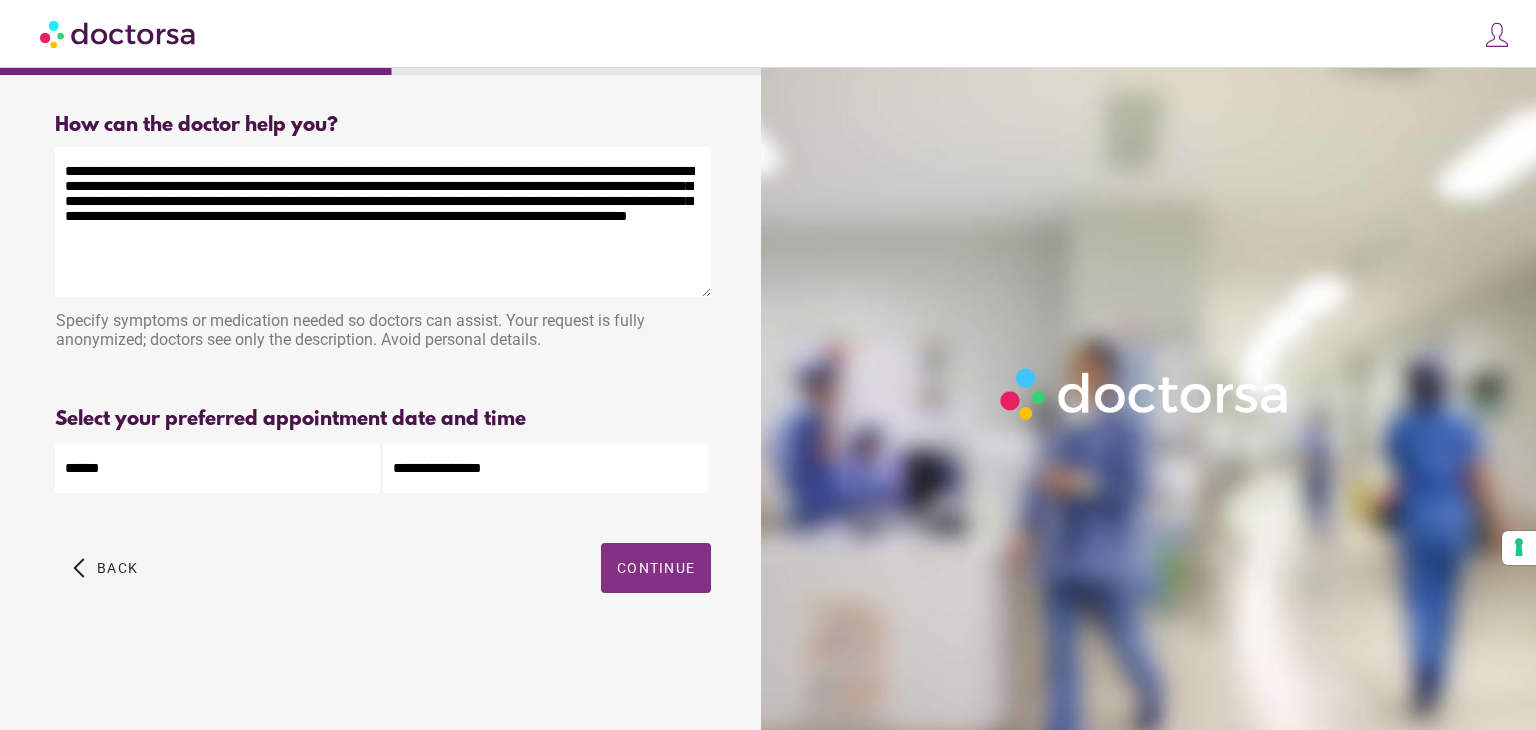 click at bounding box center (656, 568) 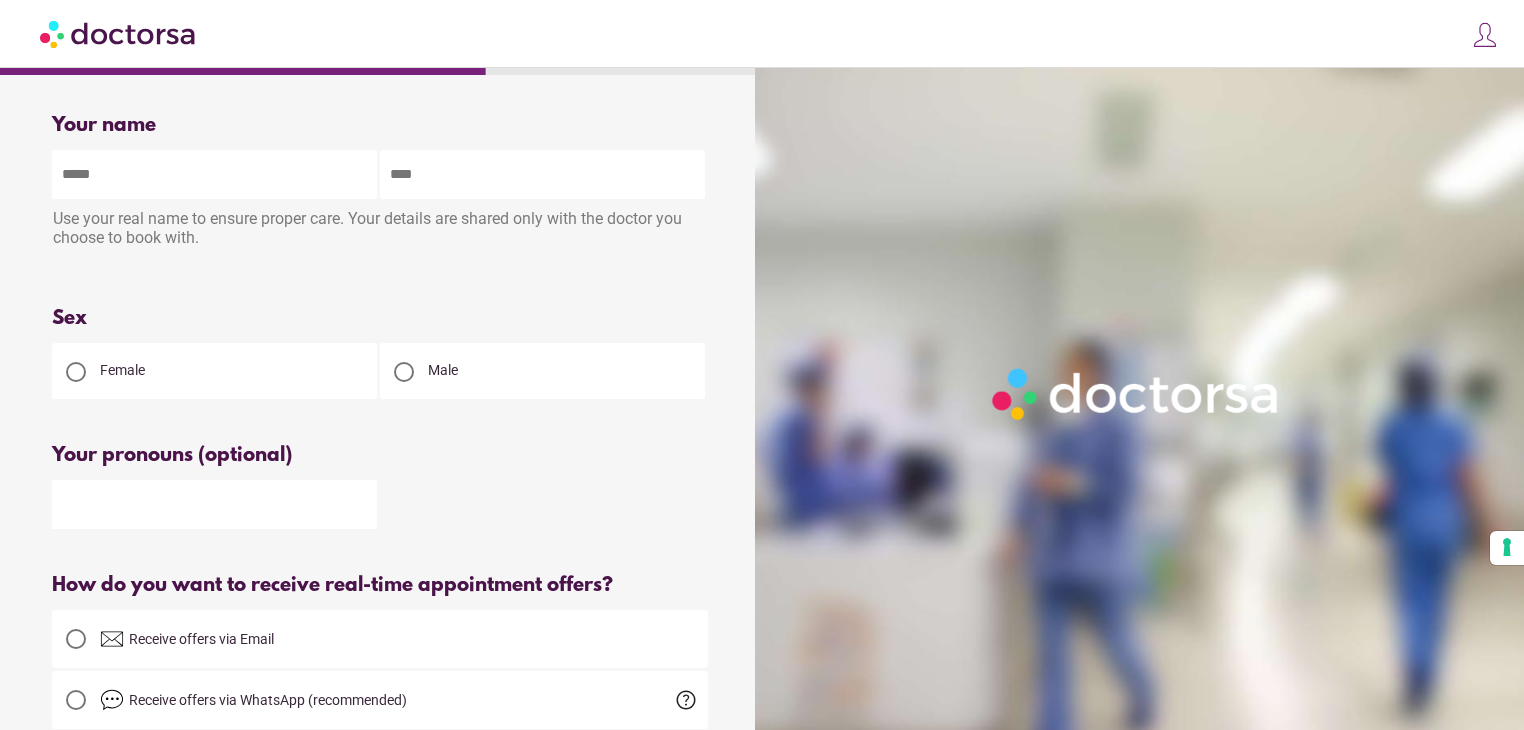 click at bounding box center (214, 174) 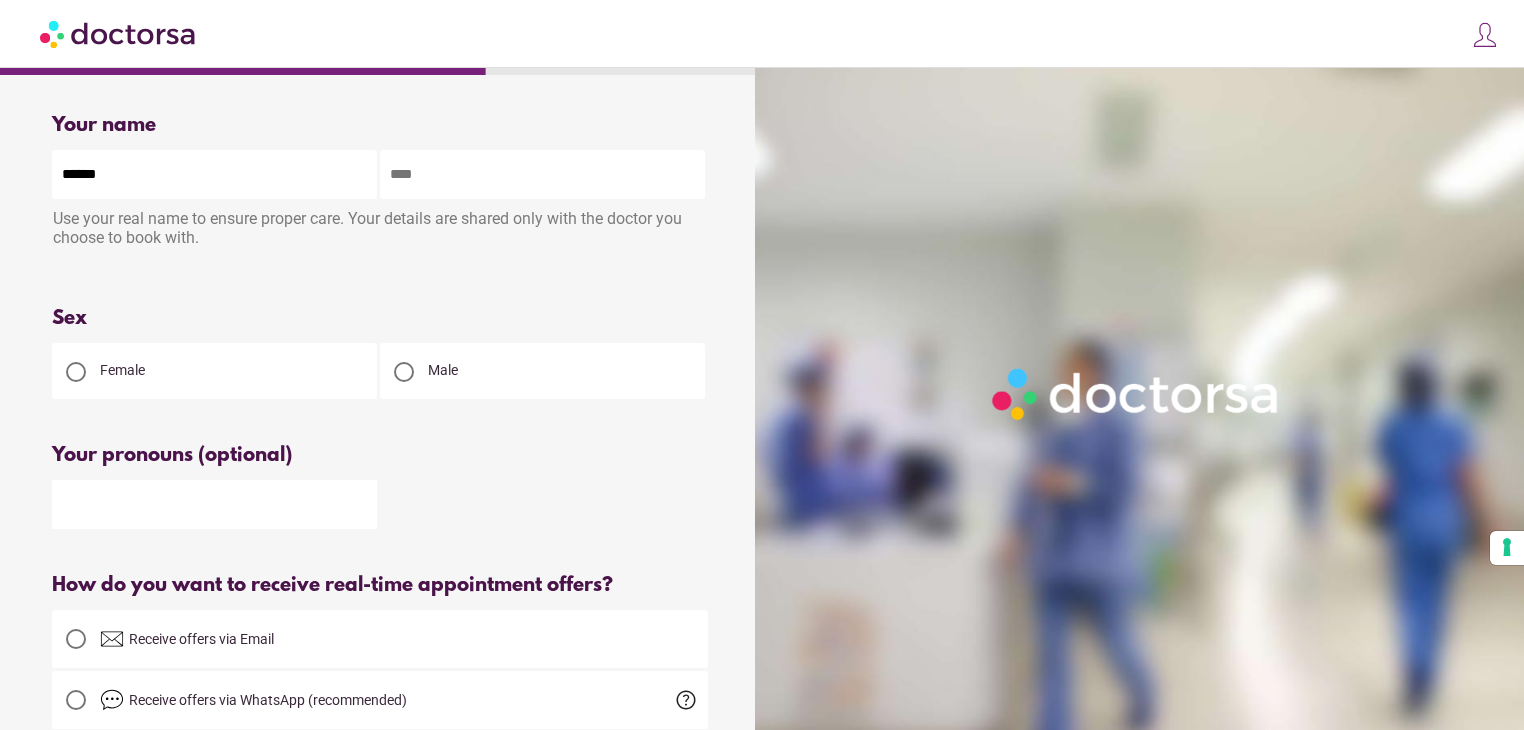 type on "*****" 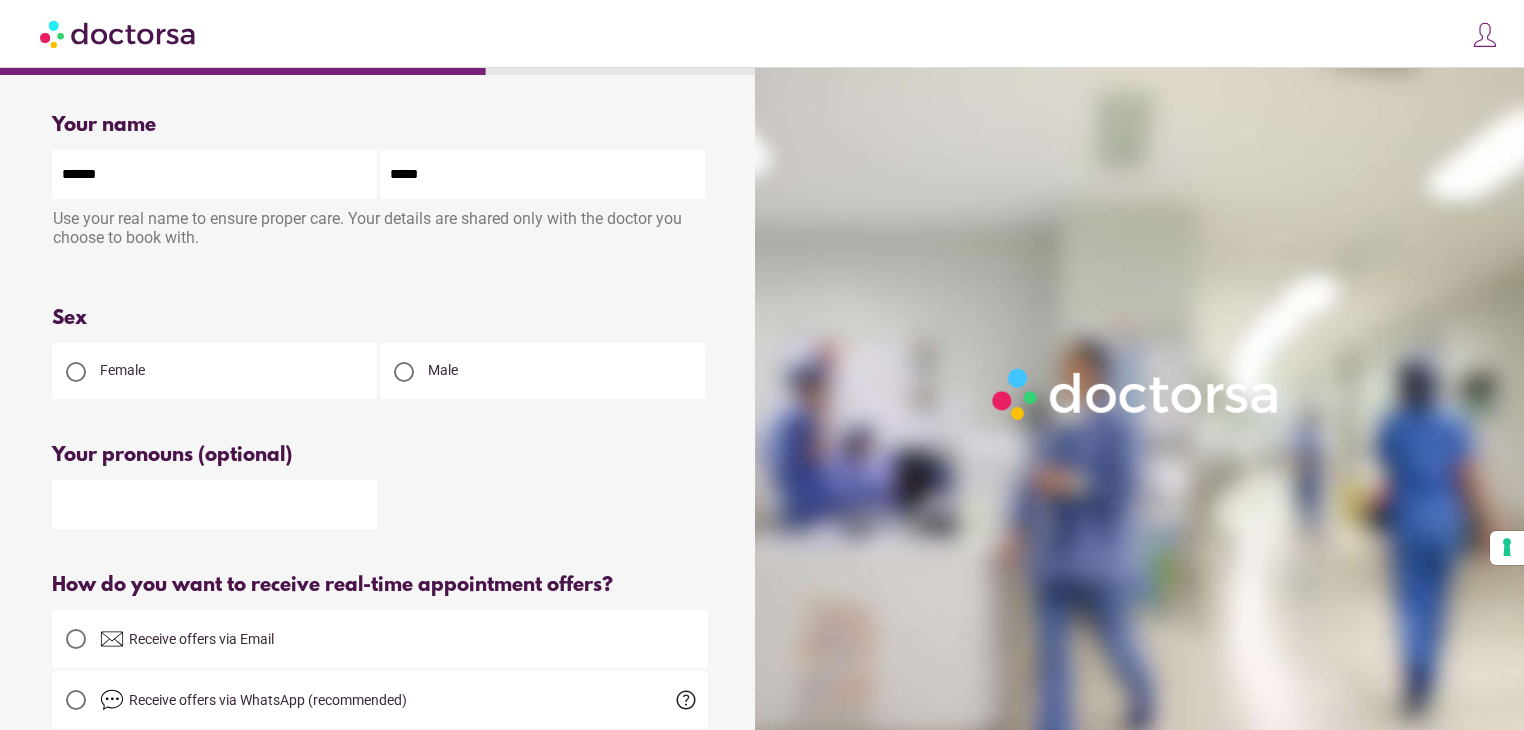 type on "**********" 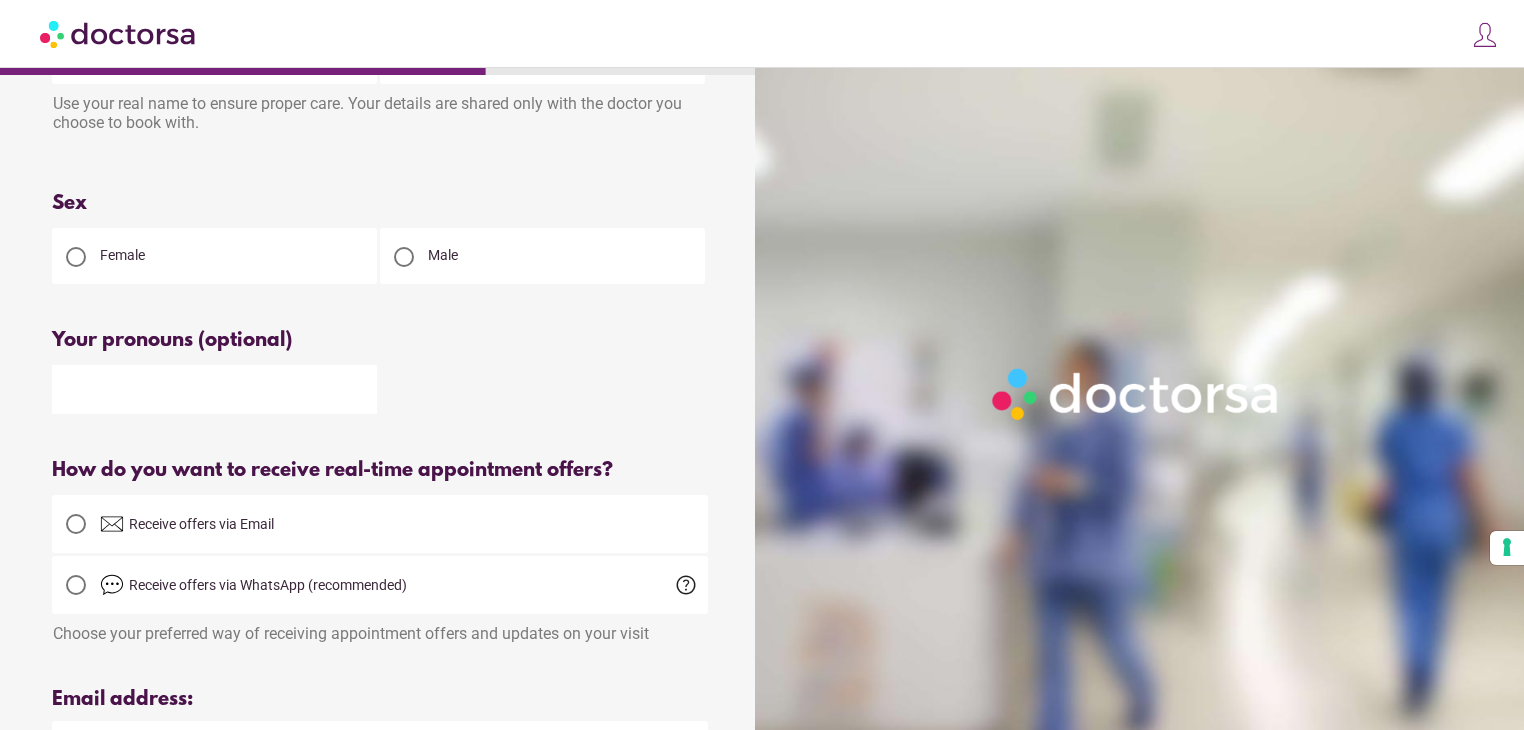 click at bounding box center [214, 389] 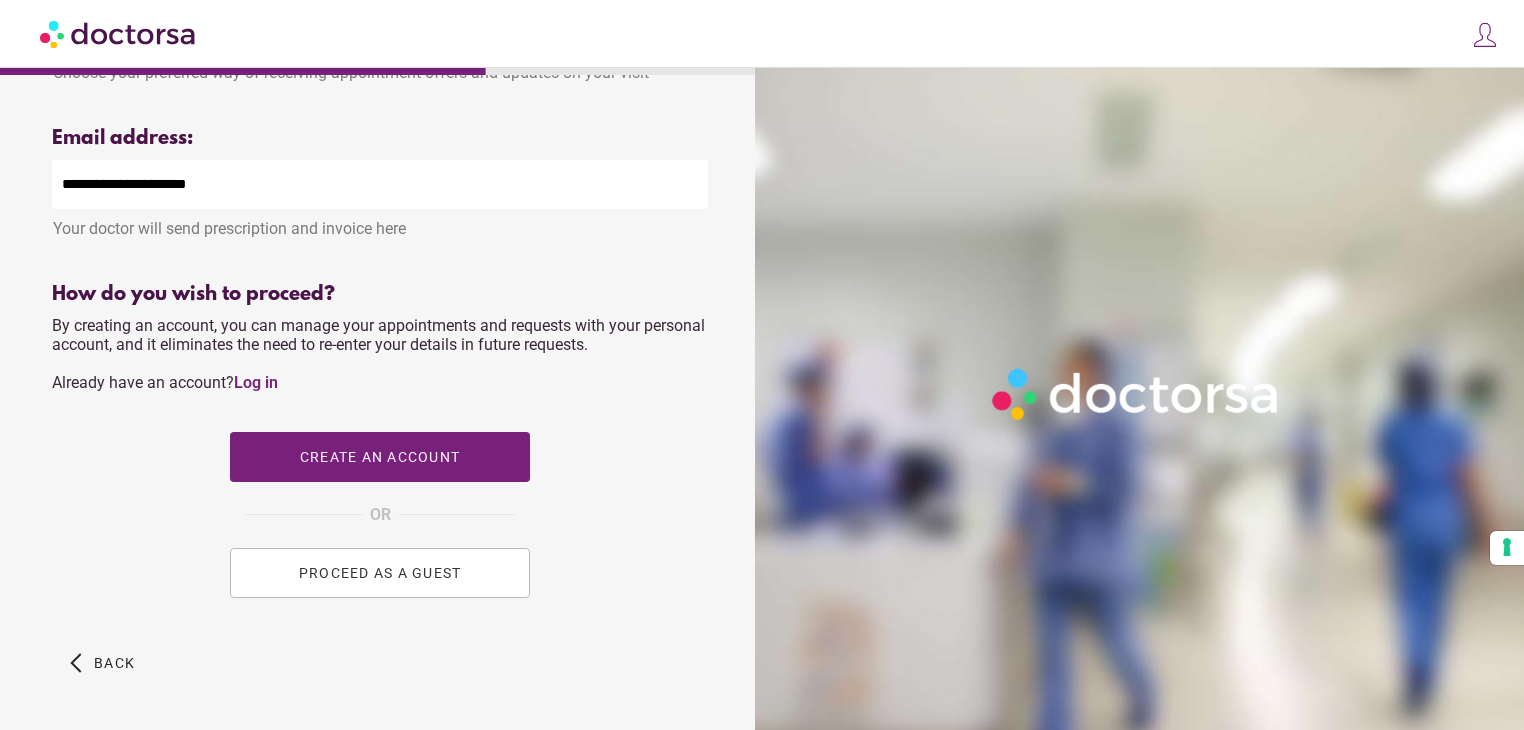 scroll, scrollTop: 678, scrollLeft: 0, axis: vertical 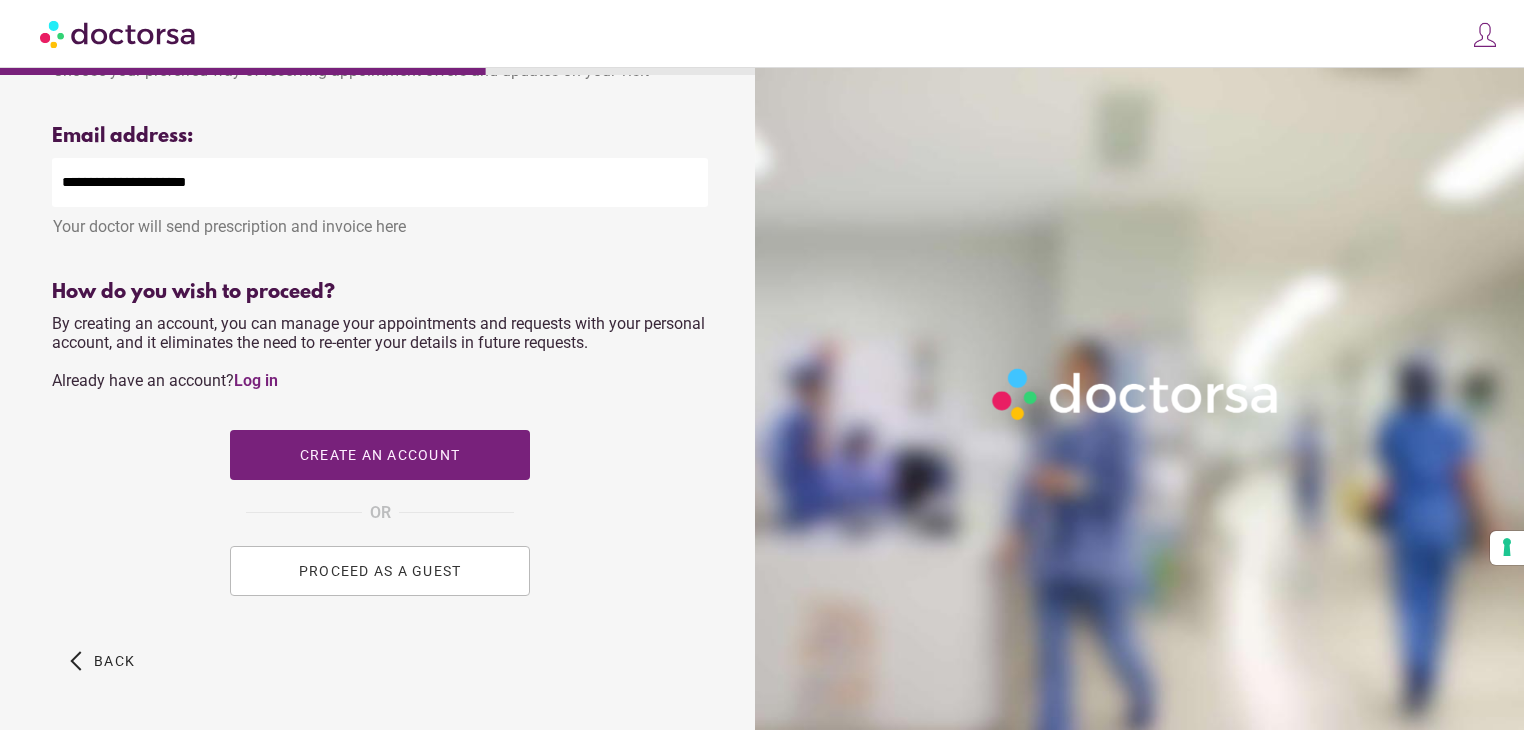 click on "PROCEED AS A GUEST" at bounding box center [380, 571] 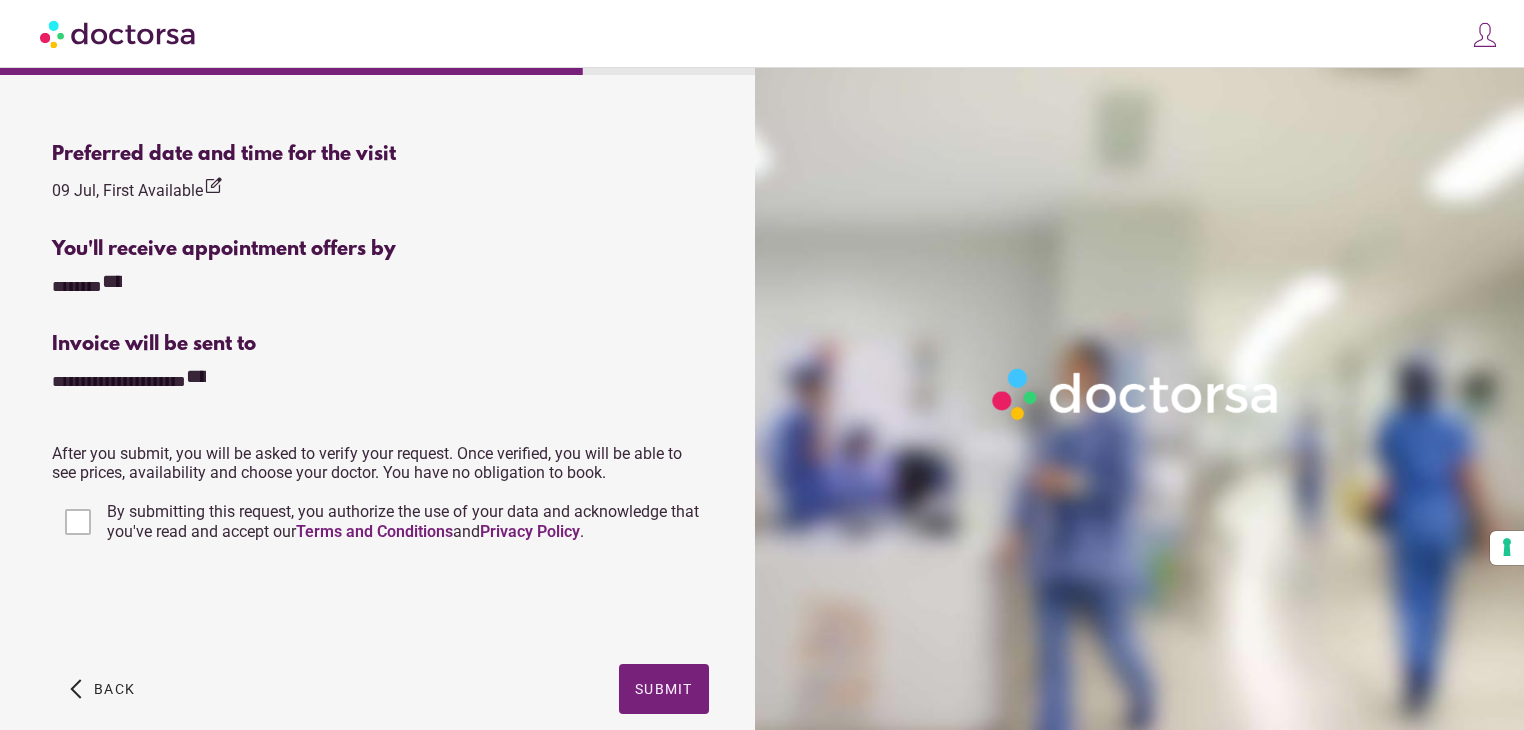 scroll, scrollTop: 688, scrollLeft: 0, axis: vertical 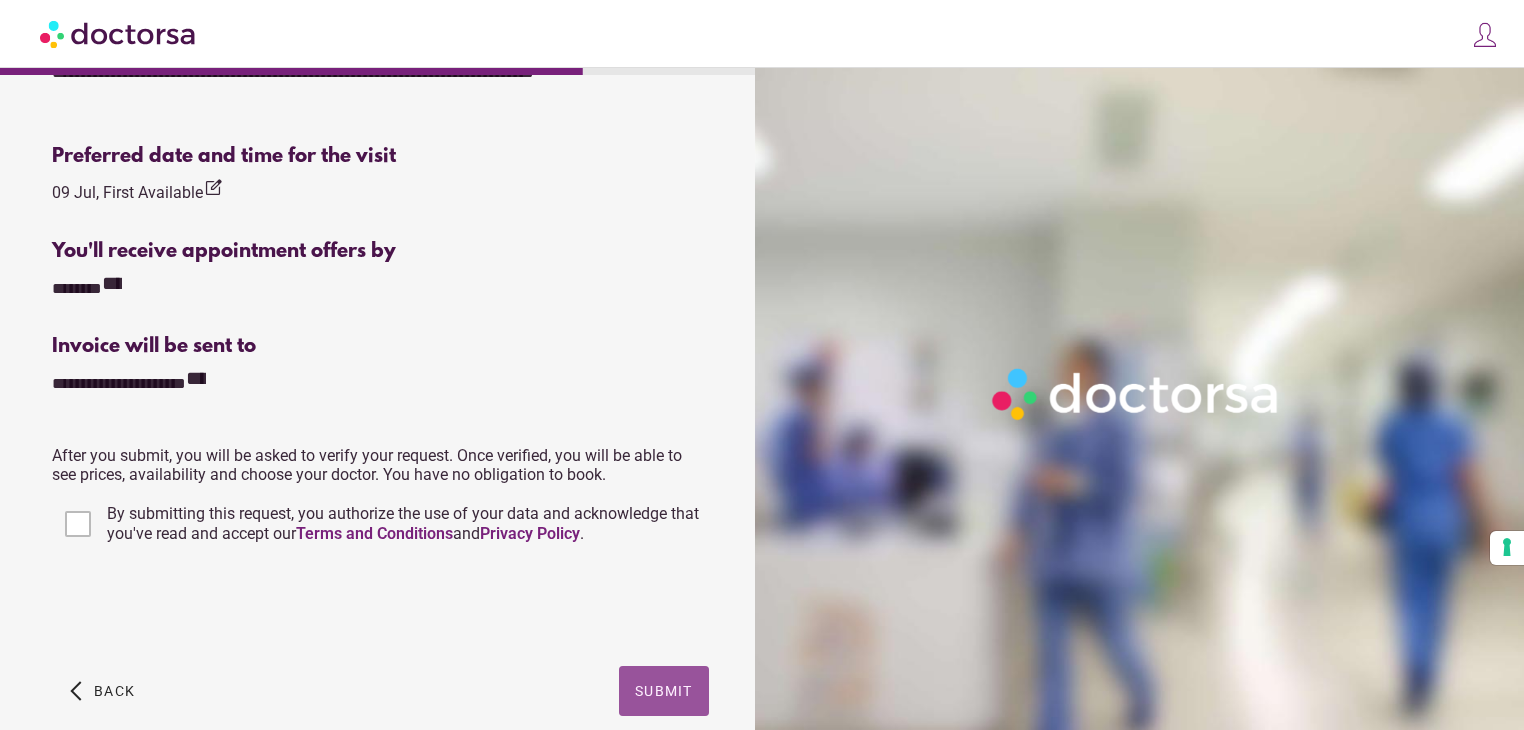 click at bounding box center [664, 691] 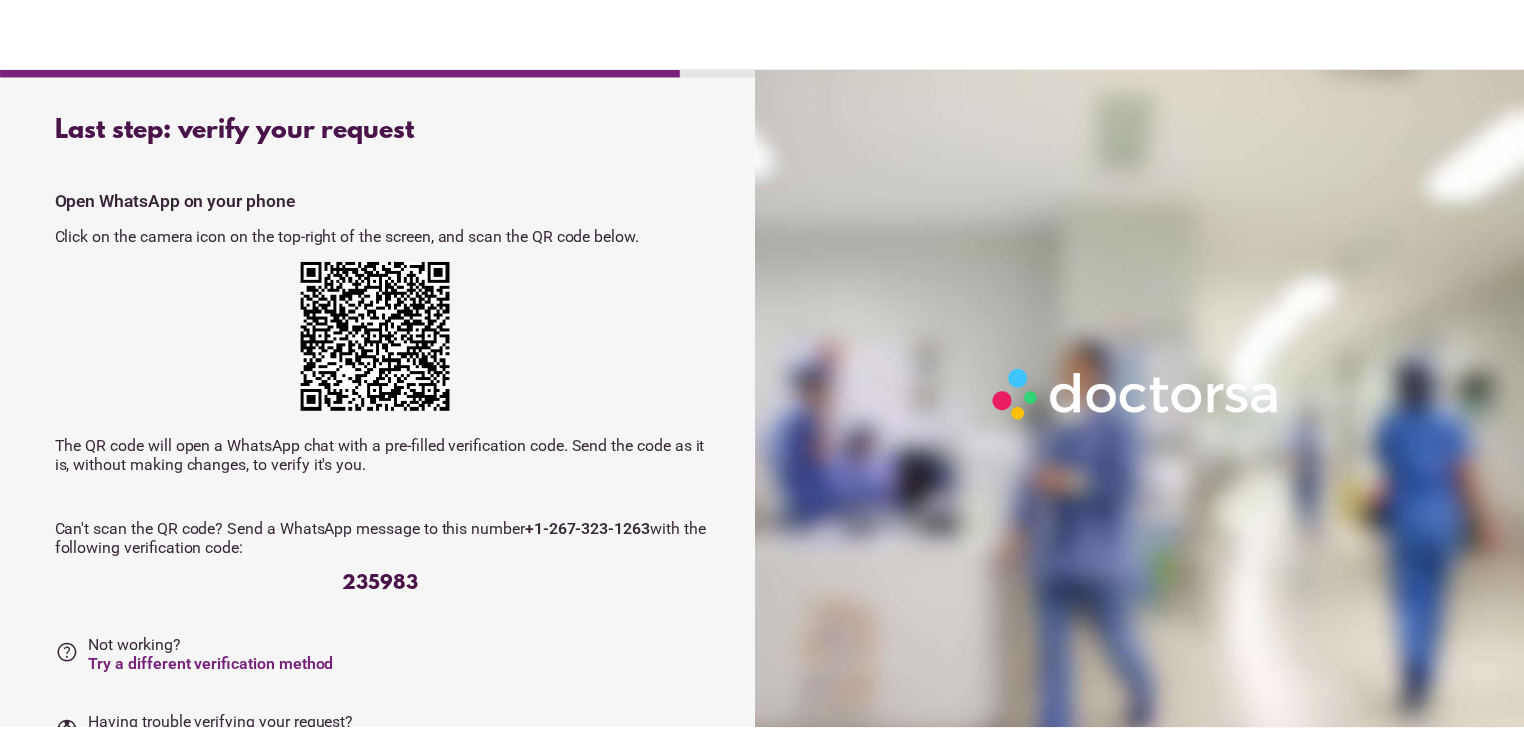 scroll, scrollTop: 0, scrollLeft: 0, axis: both 